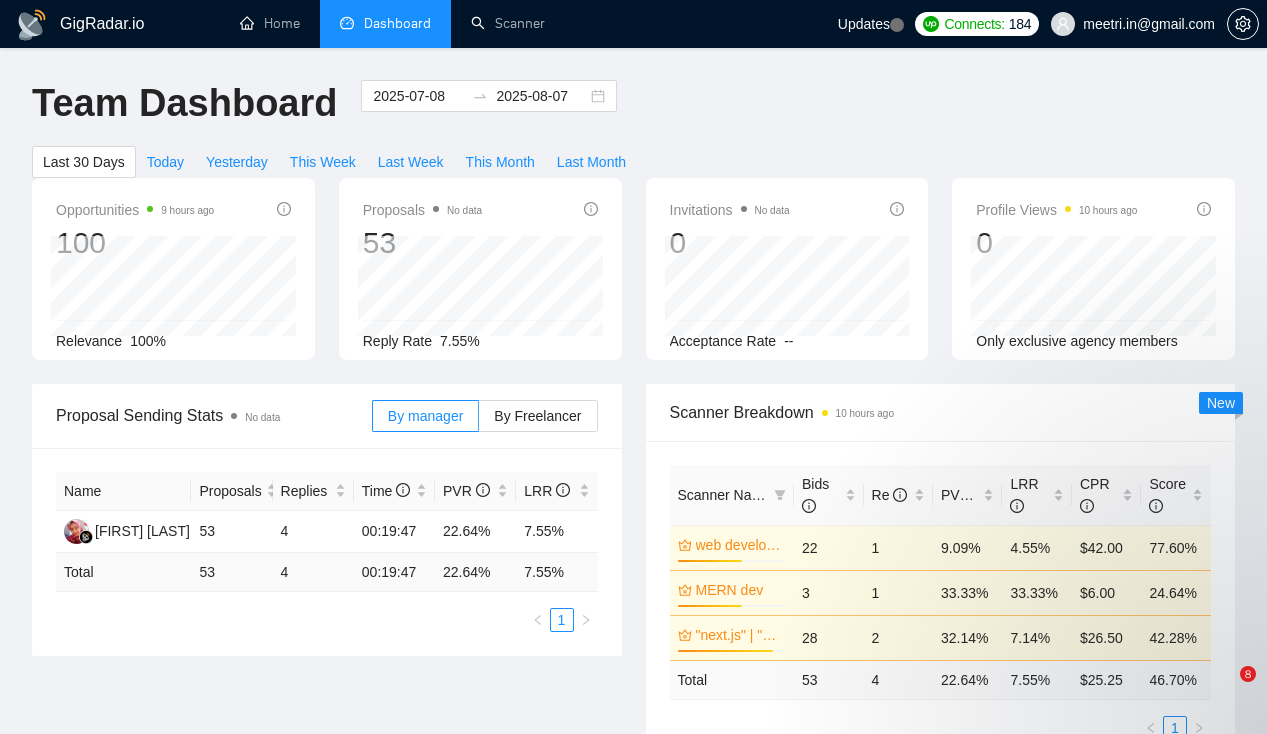 scroll, scrollTop: 0, scrollLeft: 0, axis: both 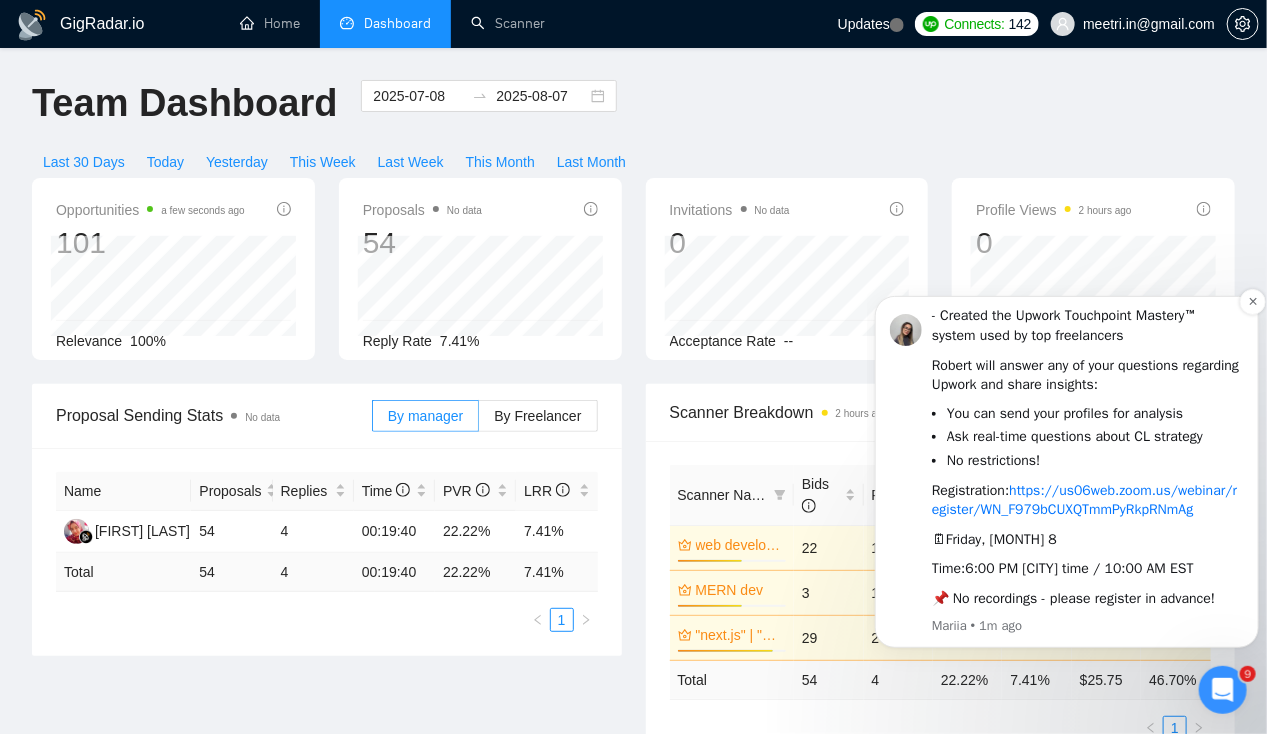 click on "https://us06web.zoom.us/webinar/register/WN_F979bCUXQTmmPyRkpRNmAg" at bounding box center (1083, 499) 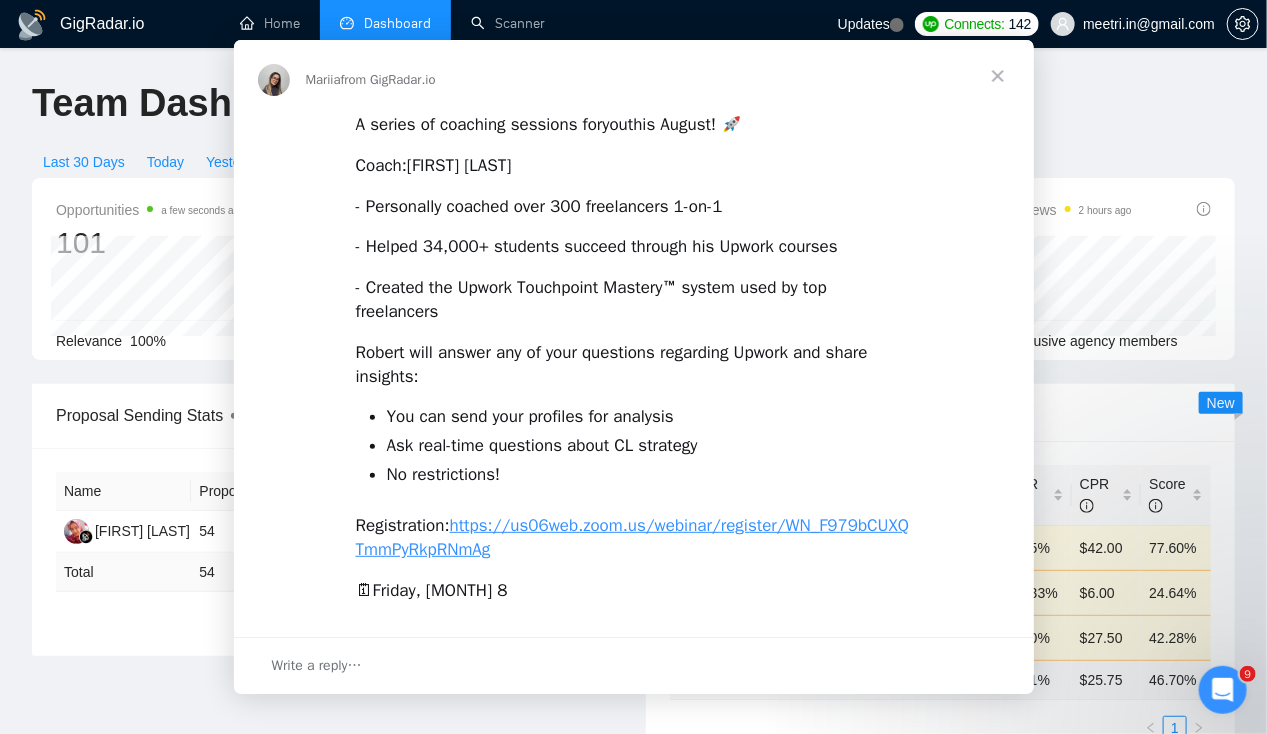 scroll, scrollTop: 0, scrollLeft: 0, axis: both 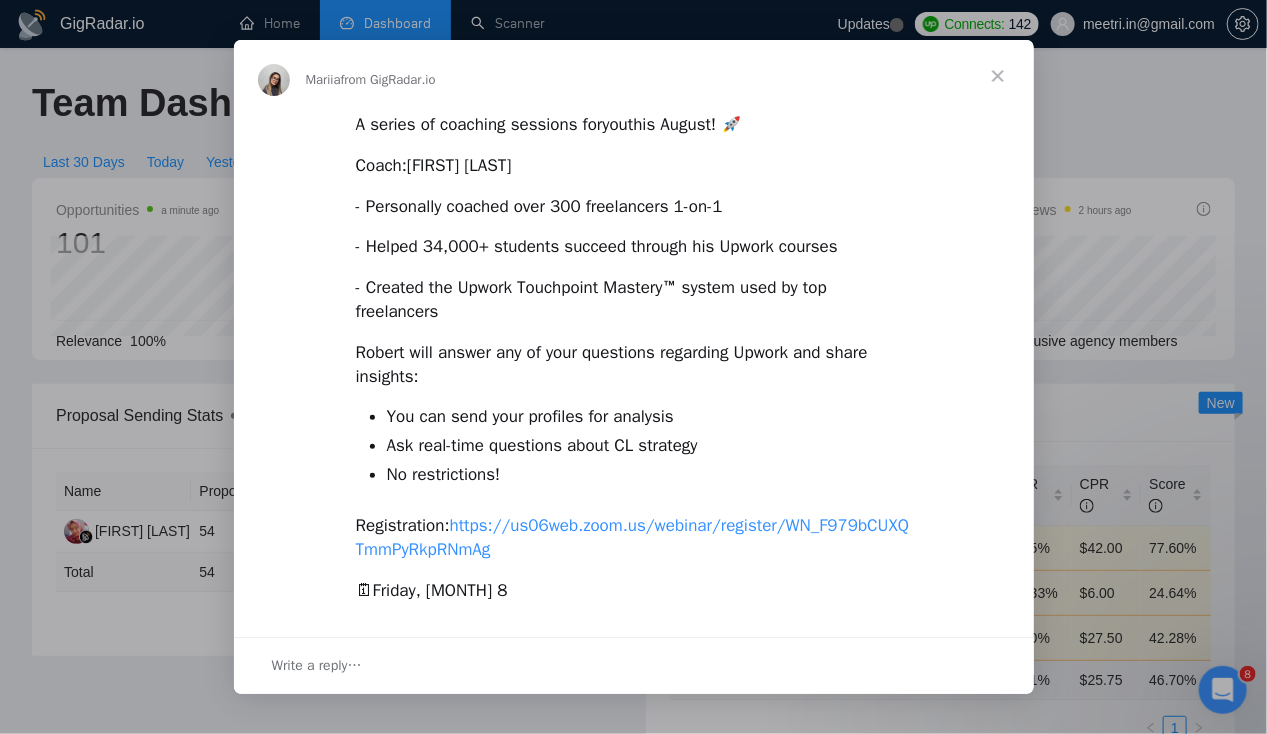 click on "https://us06web.zoom.us/webinar/register/WN_F979bCUXQTmmPyRkpRNmAg" at bounding box center (632, 537) 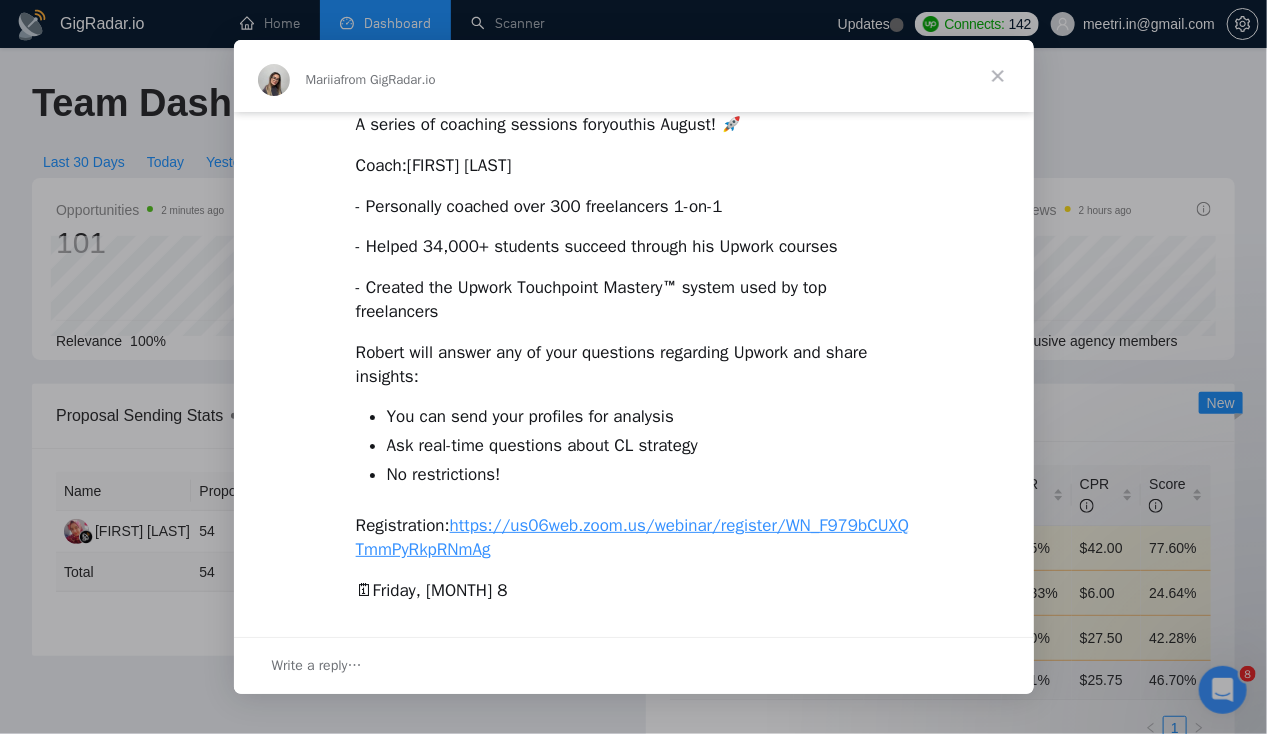 scroll, scrollTop: 102, scrollLeft: 0, axis: vertical 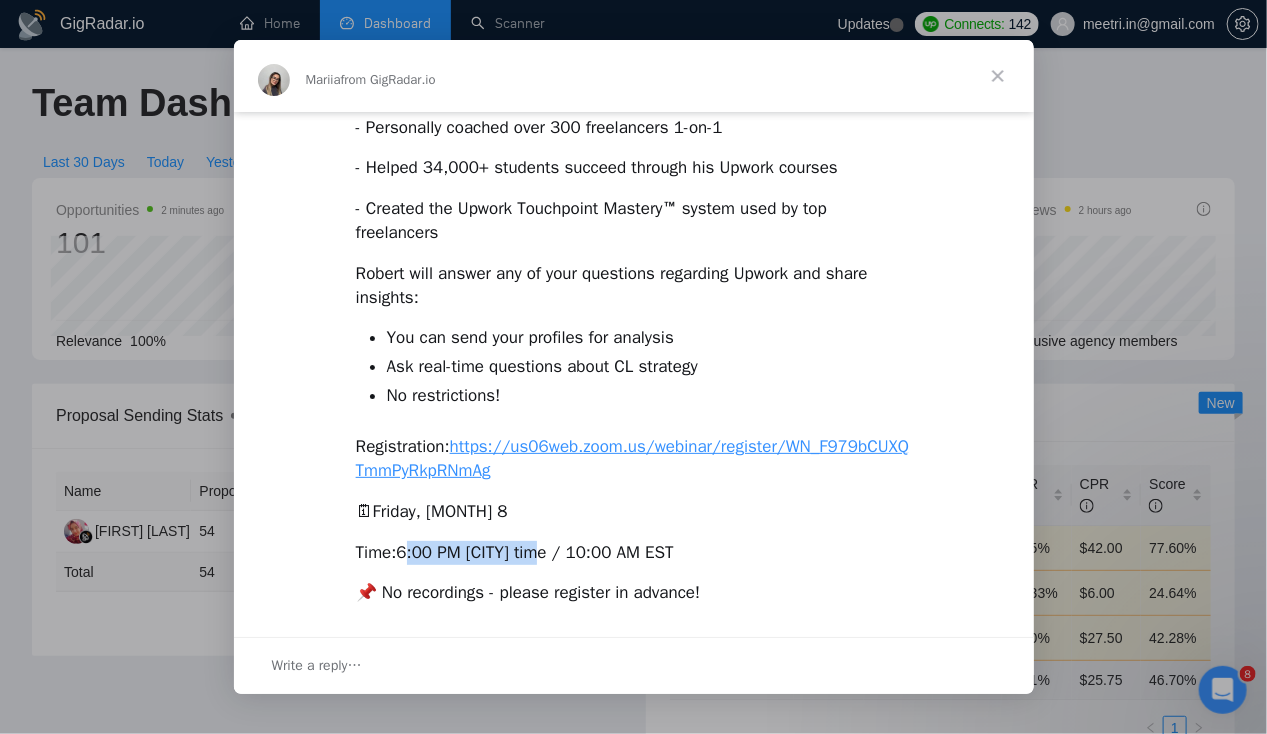 drag, startPoint x: 401, startPoint y: 553, endPoint x: 533, endPoint y: 555, distance: 132.01515 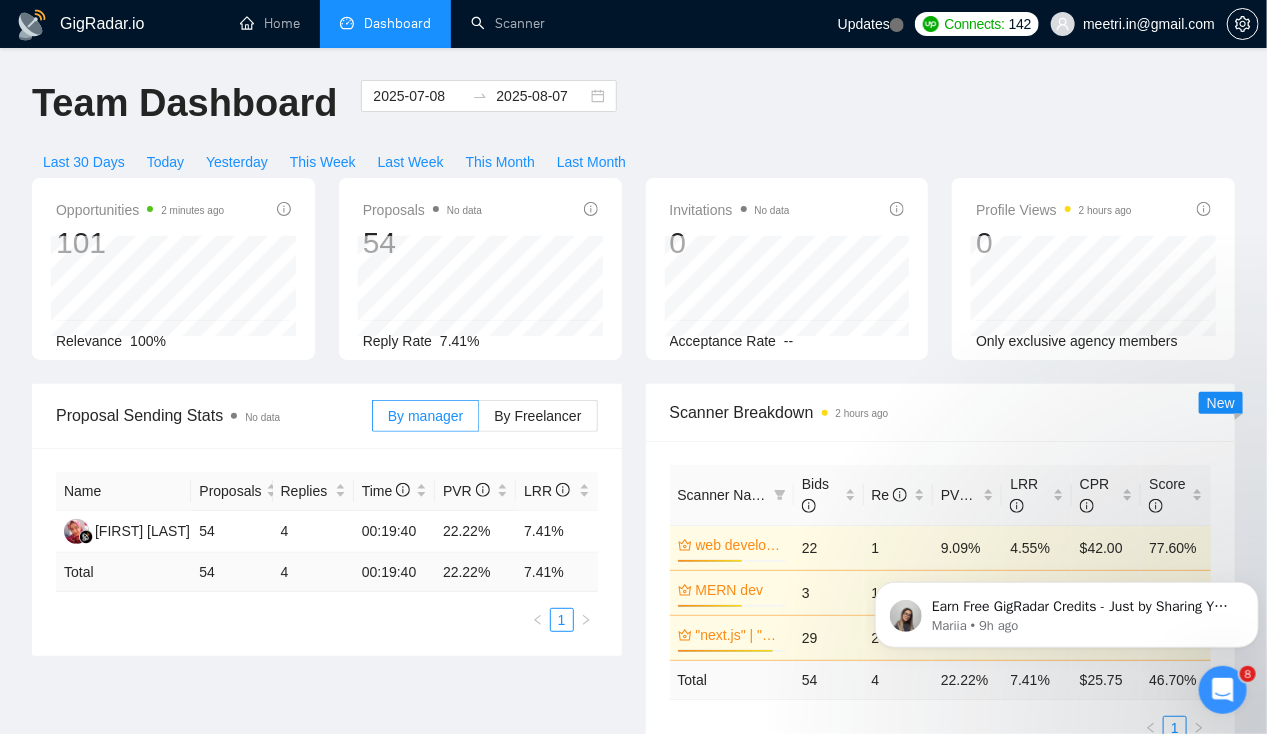 scroll, scrollTop: 0, scrollLeft: 0, axis: both 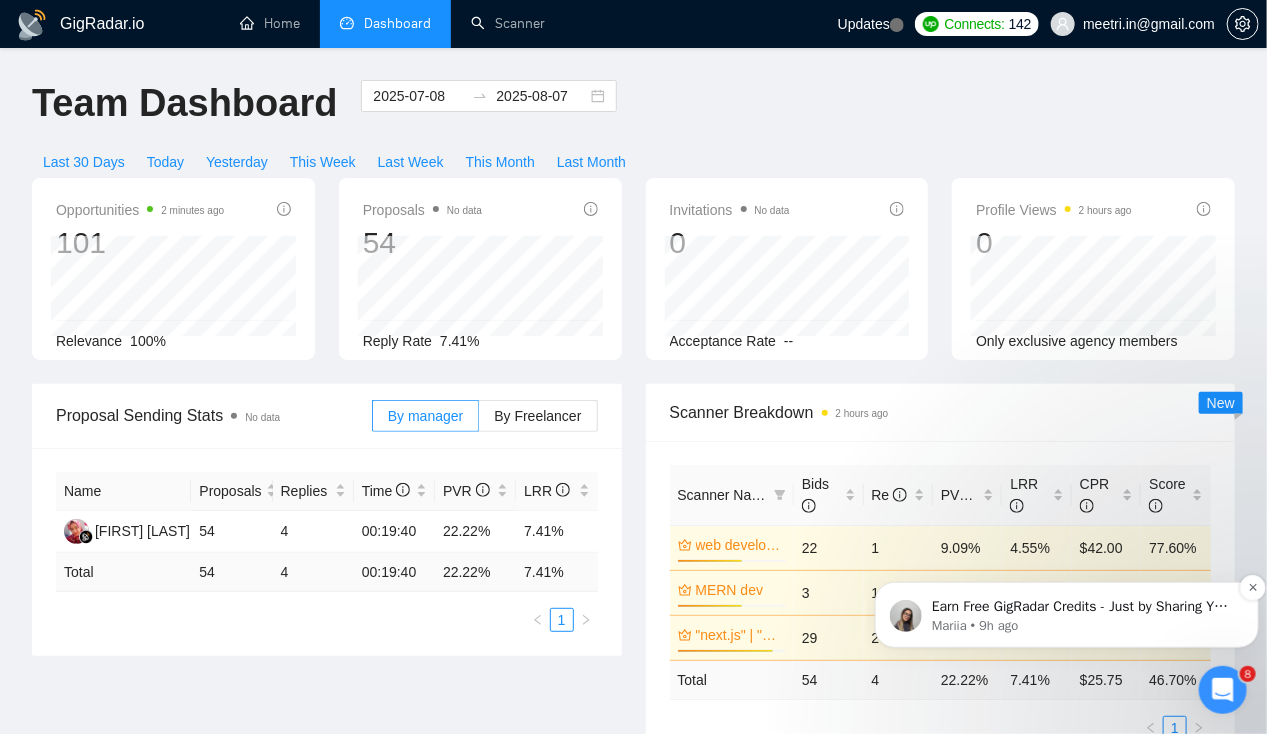 click on "Earn Free GigRadar Credits - Just by Sharing Your Story! 💬 Want more credits for sending proposals? It’s simple - share, inspire, and get rewarded! 🤫 Here’s how you can earn free credits: Introduce yourself in the #intros channel of the GigRadar Upwork Community and grab +20 credits for sending bids., Post your success story (closed projects, high LRR, etc.) in the #general channel and claim +50 credits for sending bids. Why? GigRadar is building a powerful network of freelancers and agencies. We want you to make valuable connections, showcase your wins, and inspire others while getting rewarded! 🚀 Not a member yet? Join our Slack community now 👉 Join Slack Community Claiming your credits is easy: Reply to this message with a screenshot of your post, and our Tech Support Team will instantly top up your credits! 💸" at bounding box center (1082, 606) 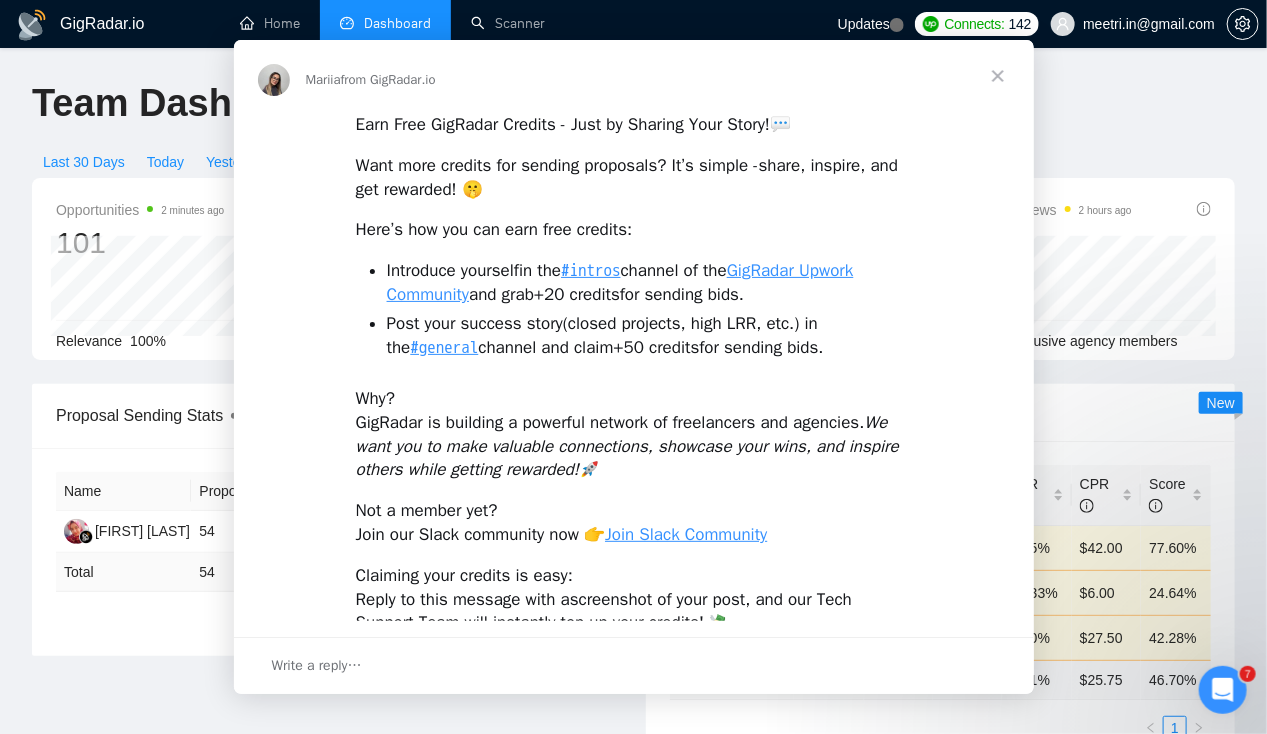 scroll, scrollTop: 0, scrollLeft: 0, axis: both 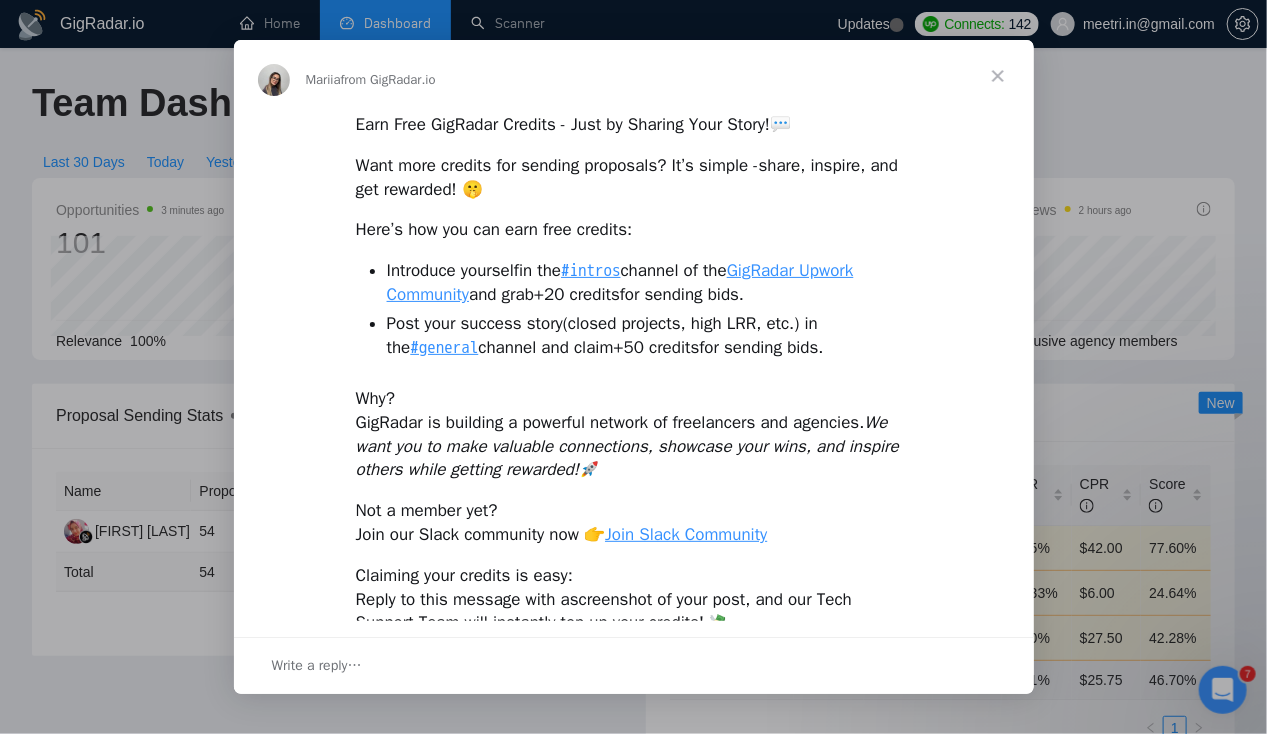 click at bounding box center [998, 76] 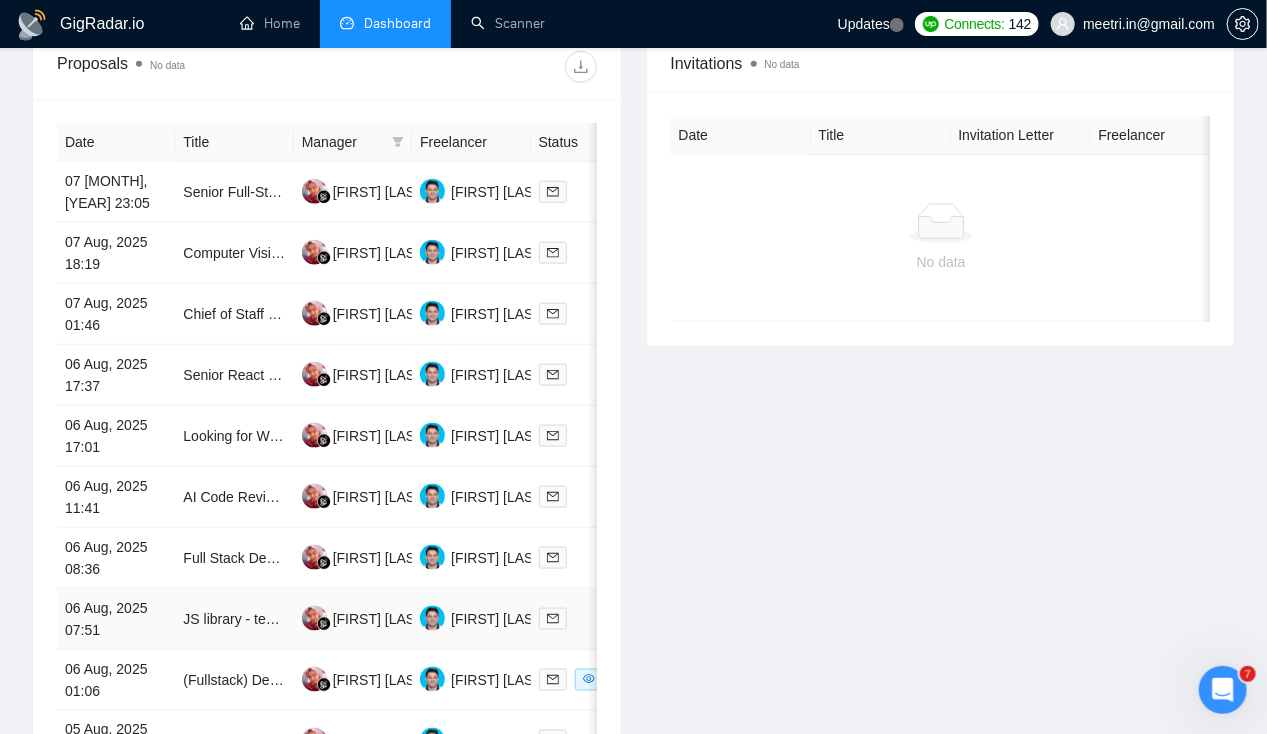 scroll, scrollTop: 749, scrollLeft: 0, axis: vertical 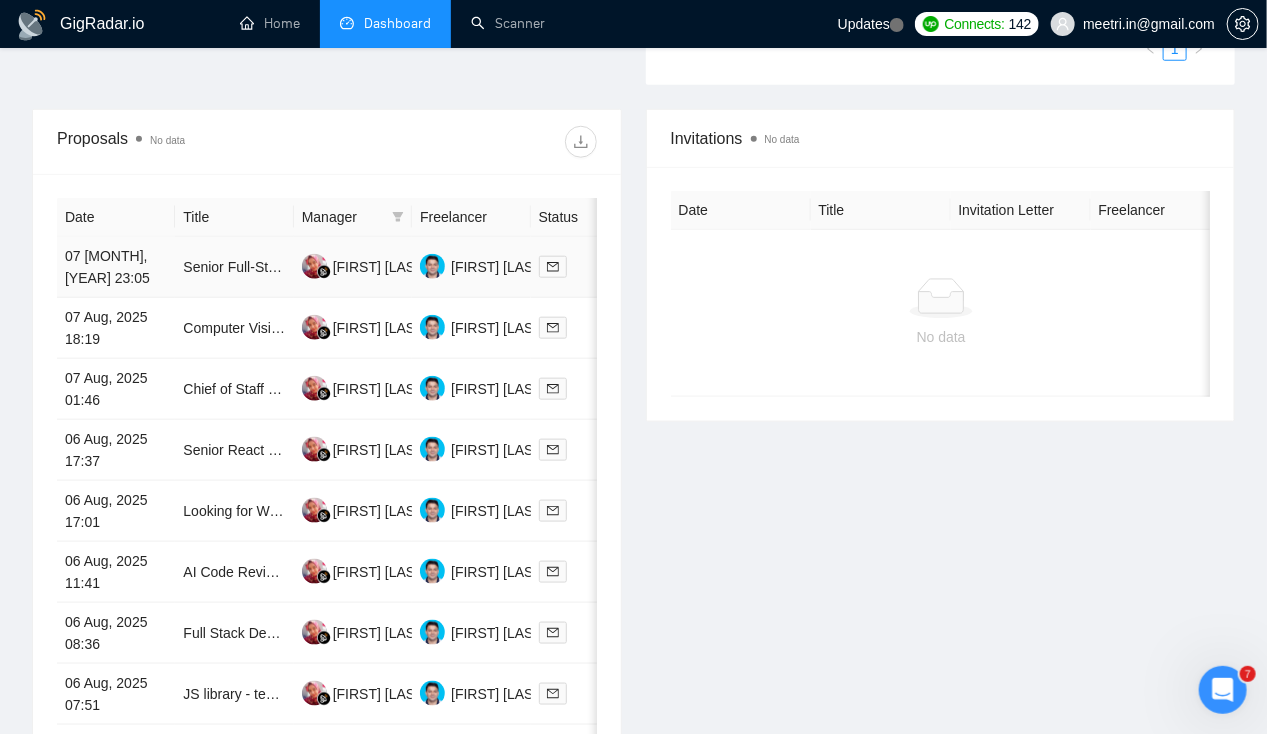 click on "07 [MONTH], [YEAR] 23:05" at bounding box center (116, 267) 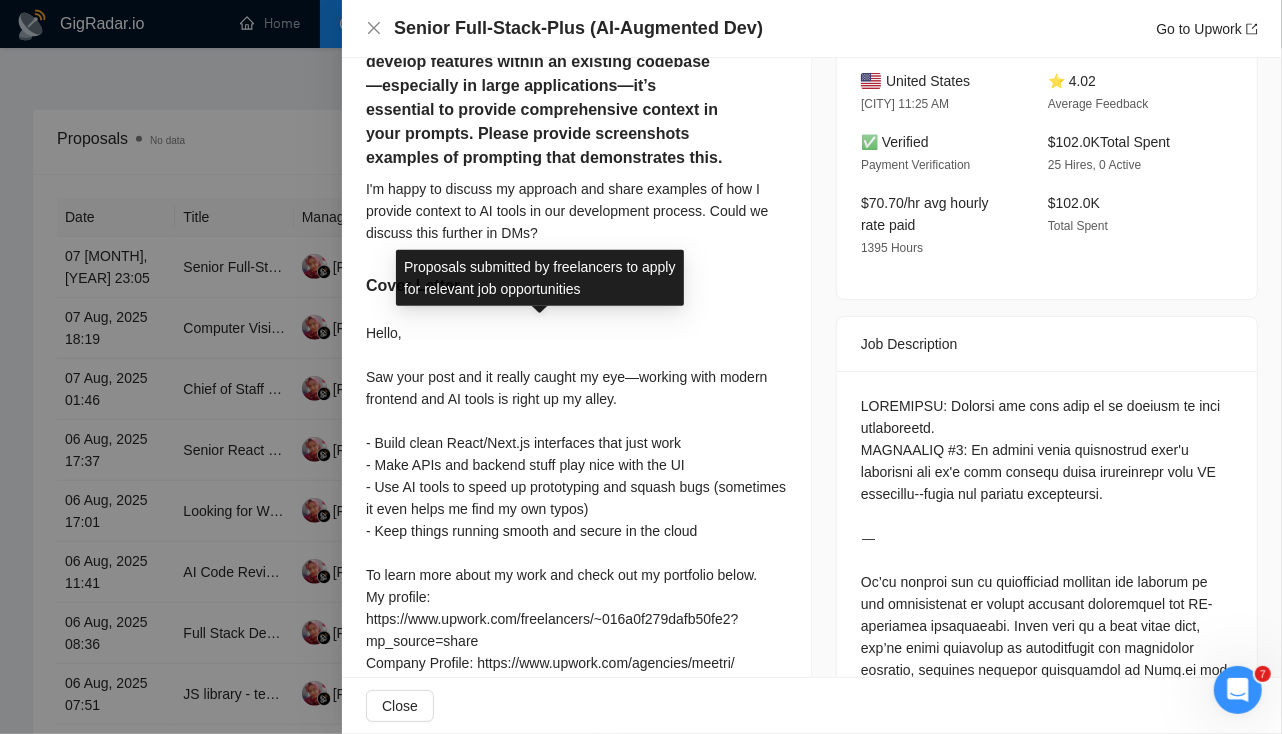scroll, scrollTop: 569, scrollLeft: 0, axis: vertical 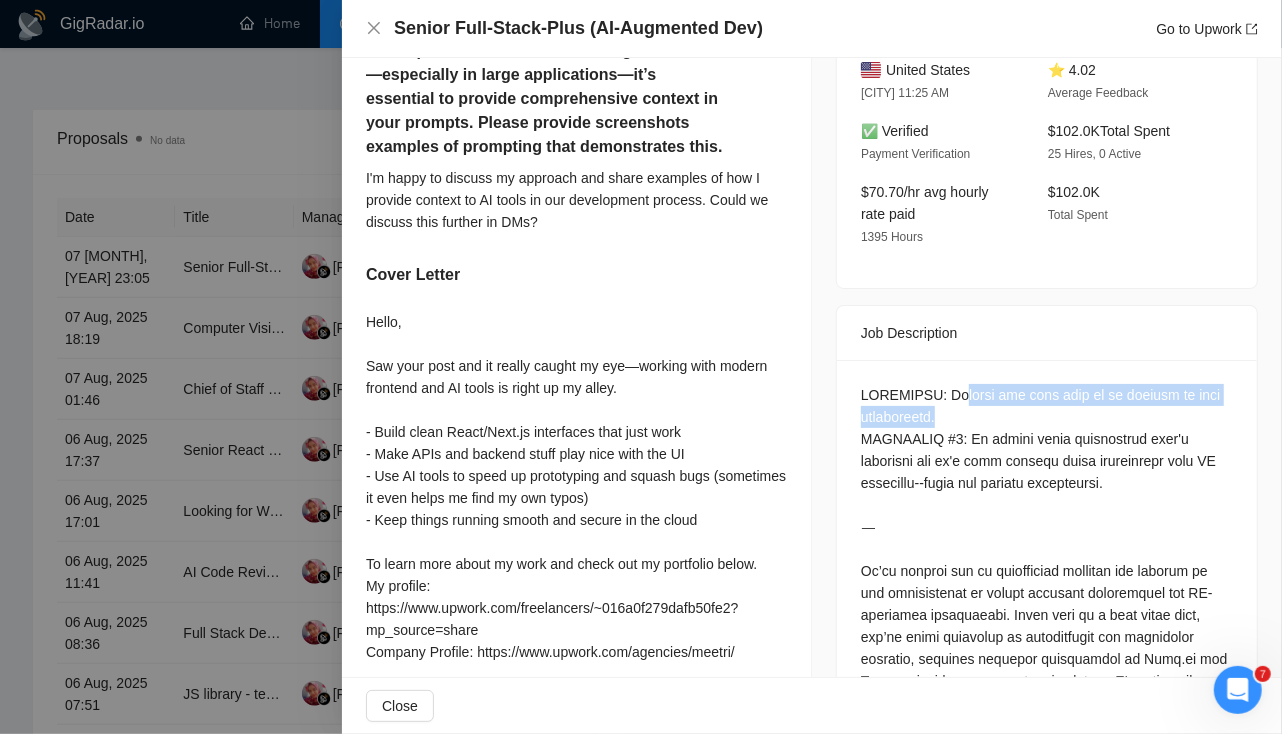 drag, startPoint x: 945, startPoint y: 385, endPoint x: 975, endPoint y: 408, distance: 37.802116 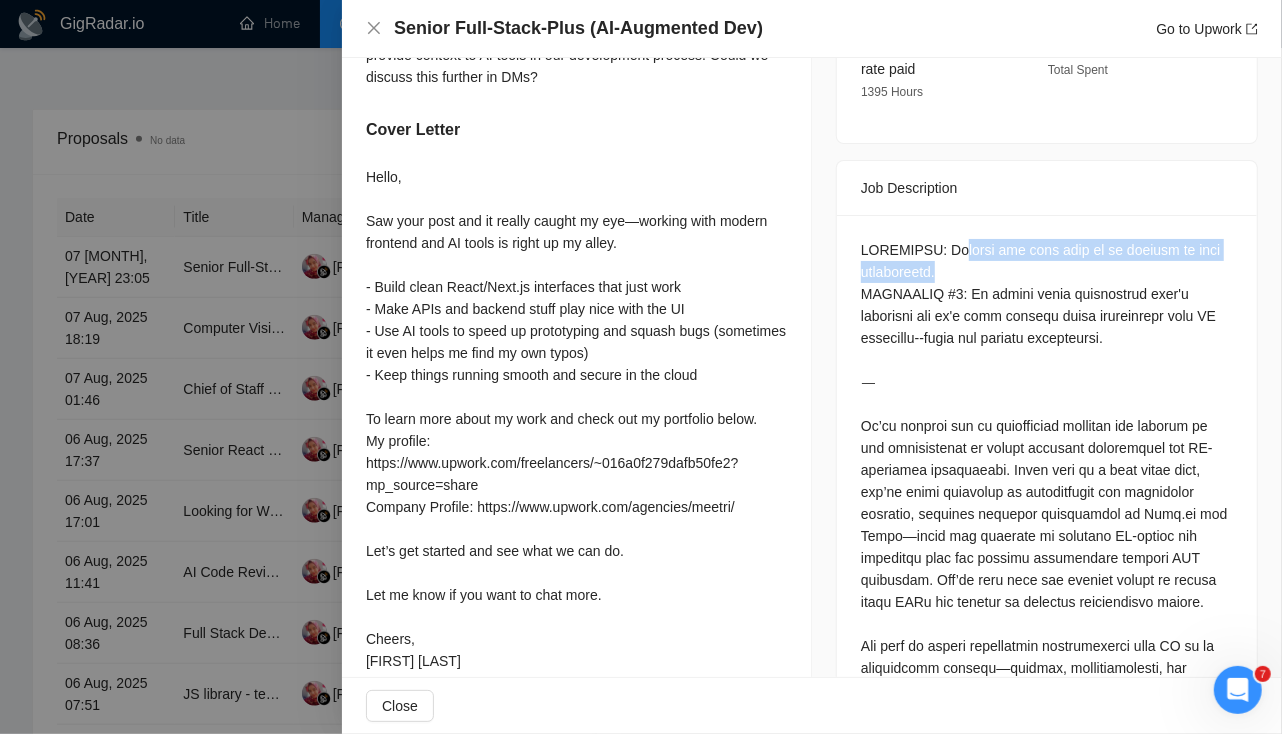 scroll, scrollTop: 716, scrollLeft: 0, axis: vertical 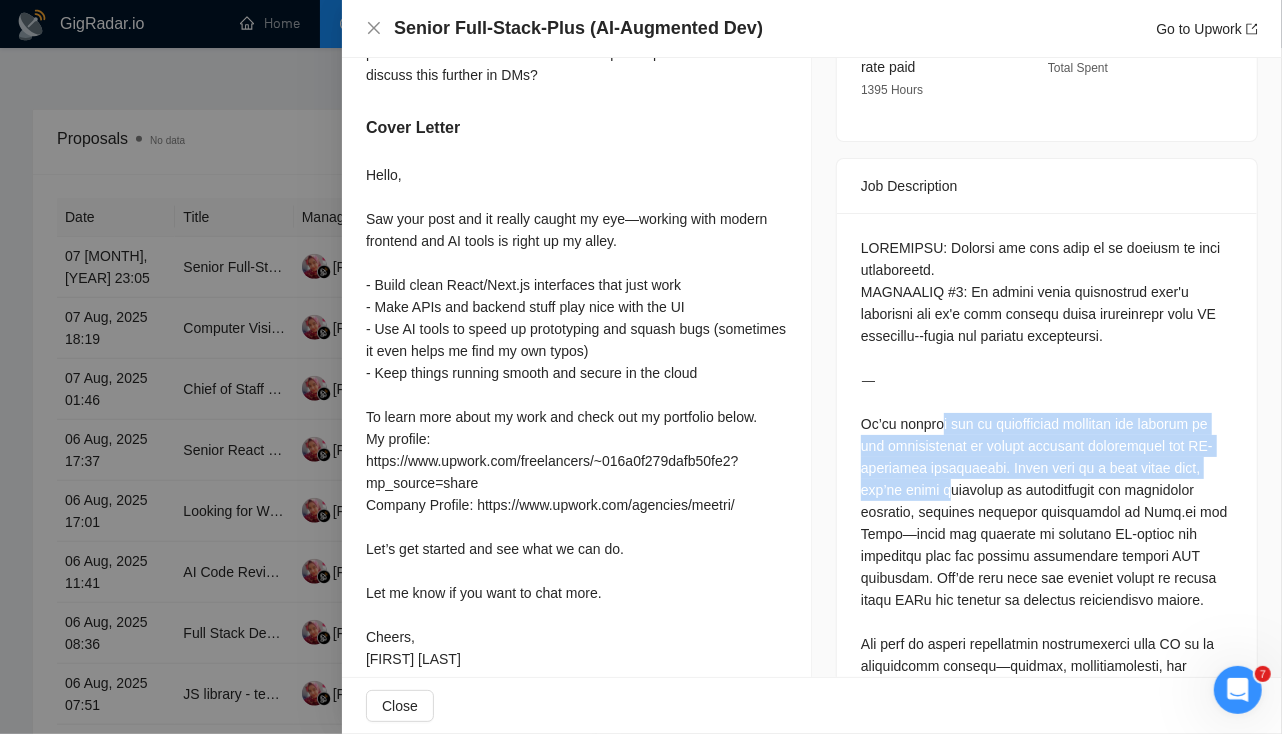 drag, startPoint x: 929, startPoint y: 421, endPoint x: 934, endPoint y: 487, distance: 66.189125 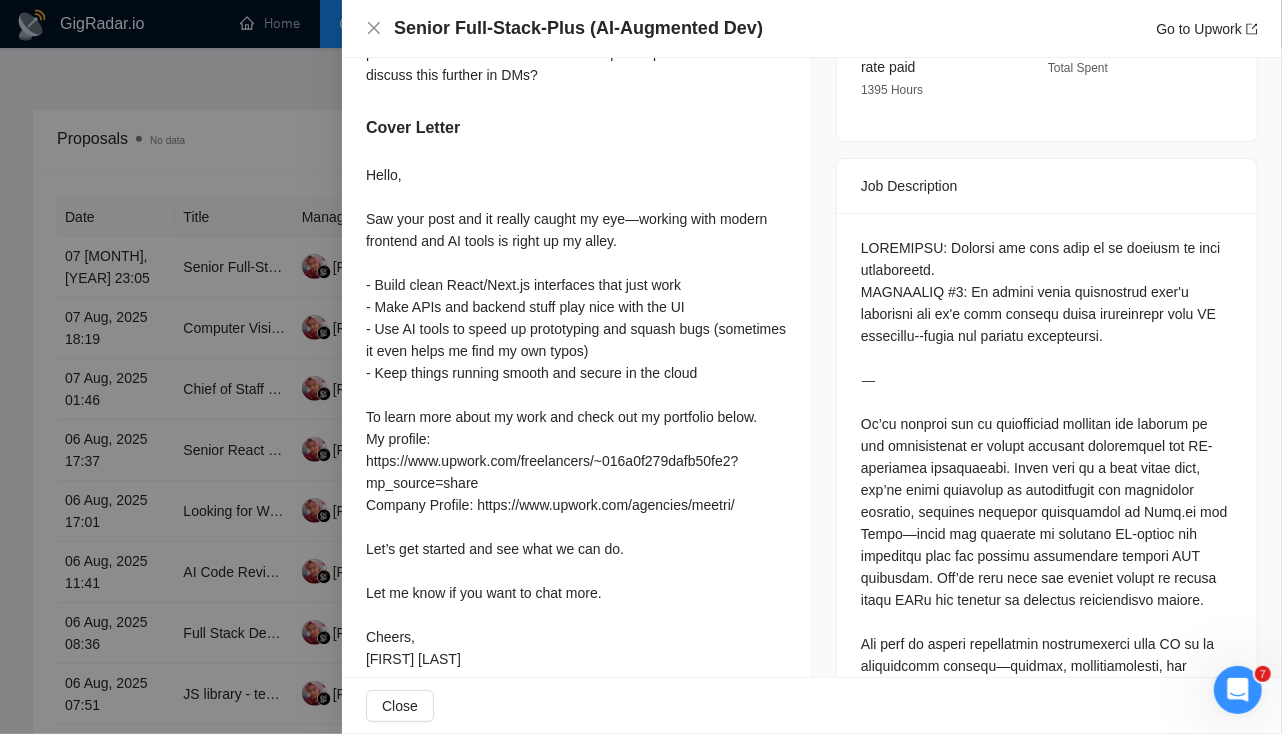 drag, startPoint x: 934, startPoint y: 487, endPoint x: 938, endPoint y: 514, distance: 27.294687 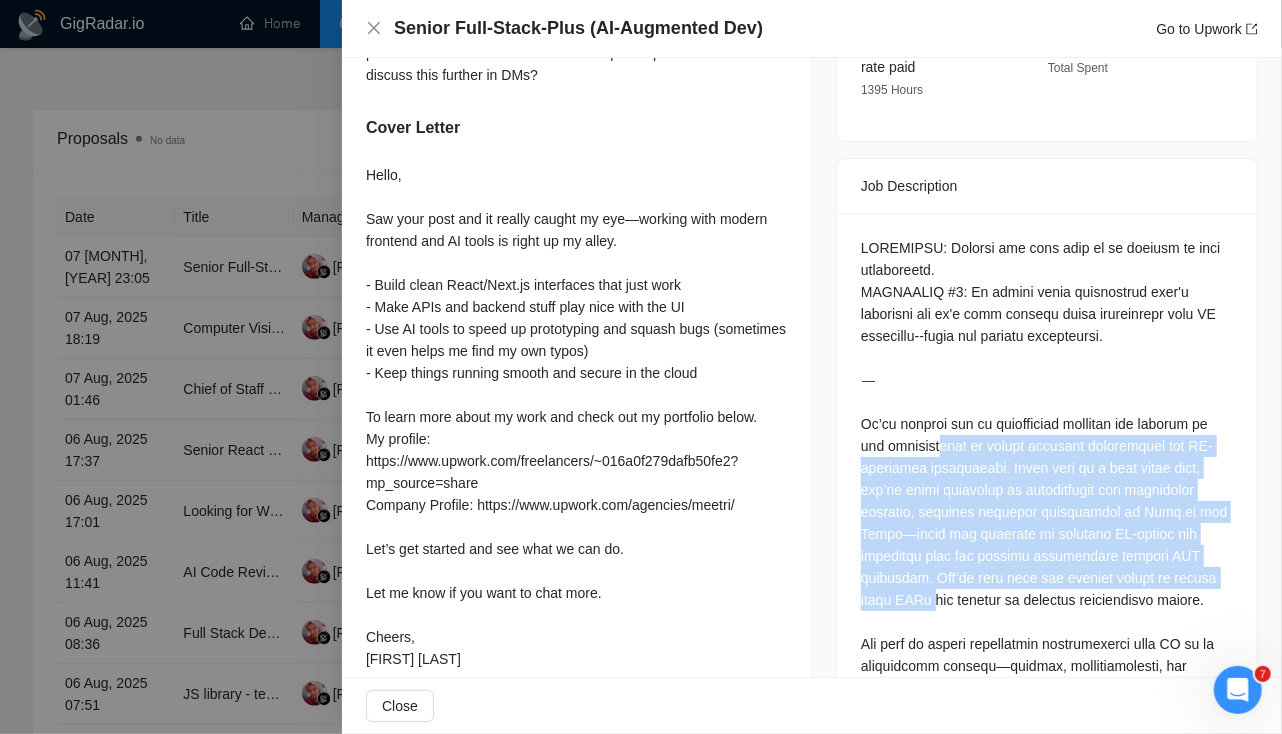 drag, startPoint x: 922, startPoint y: 447, endPoint x: 922, endPoint y: 584, distance: 137 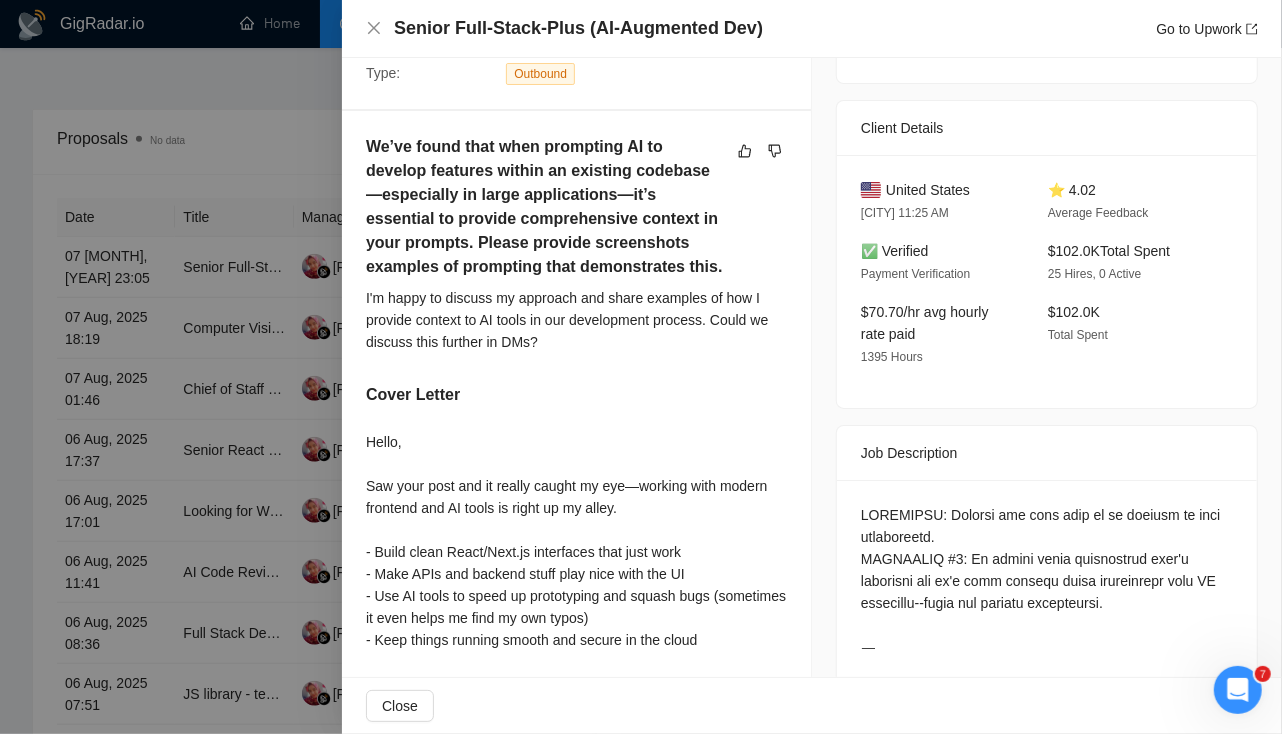 scroll, scrollTop: 448, scrollLeft: 0, axis: vertical 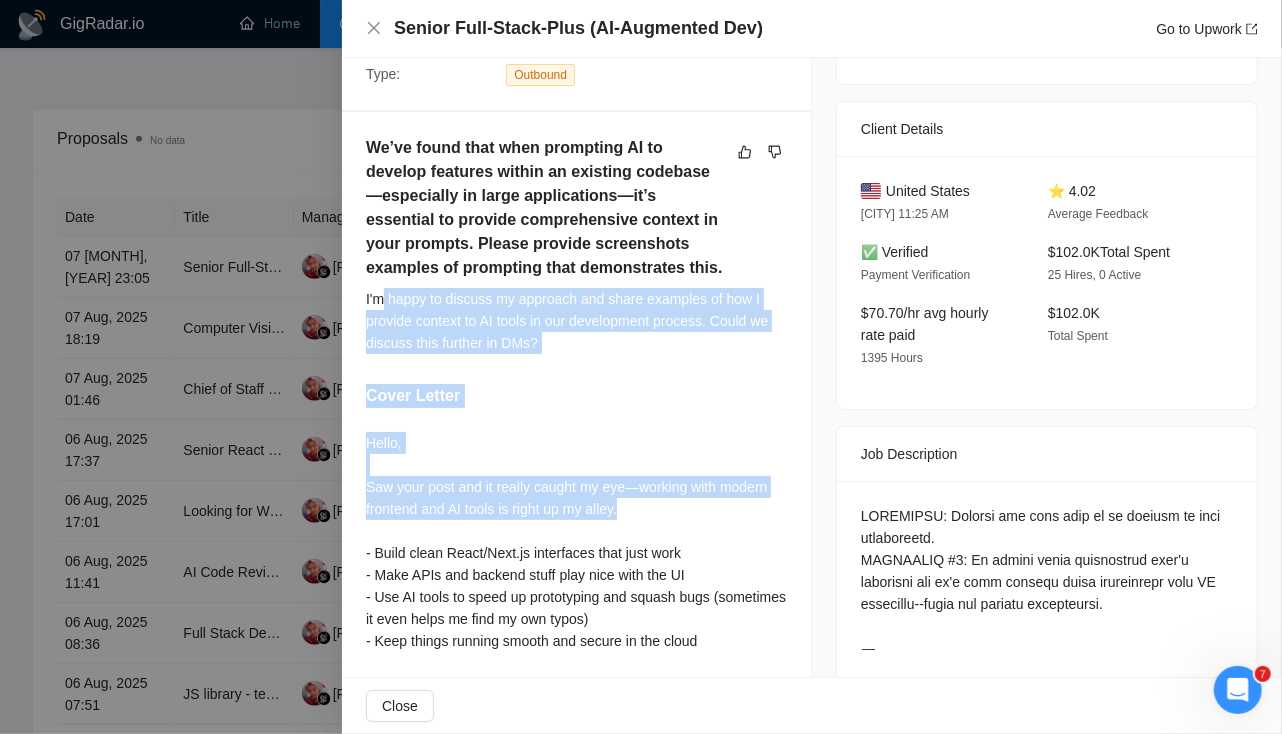 drag, startPoint x: 384, startPoint y: 290, endPoint x: 657, endPoint y: 517, distance: 355.04648 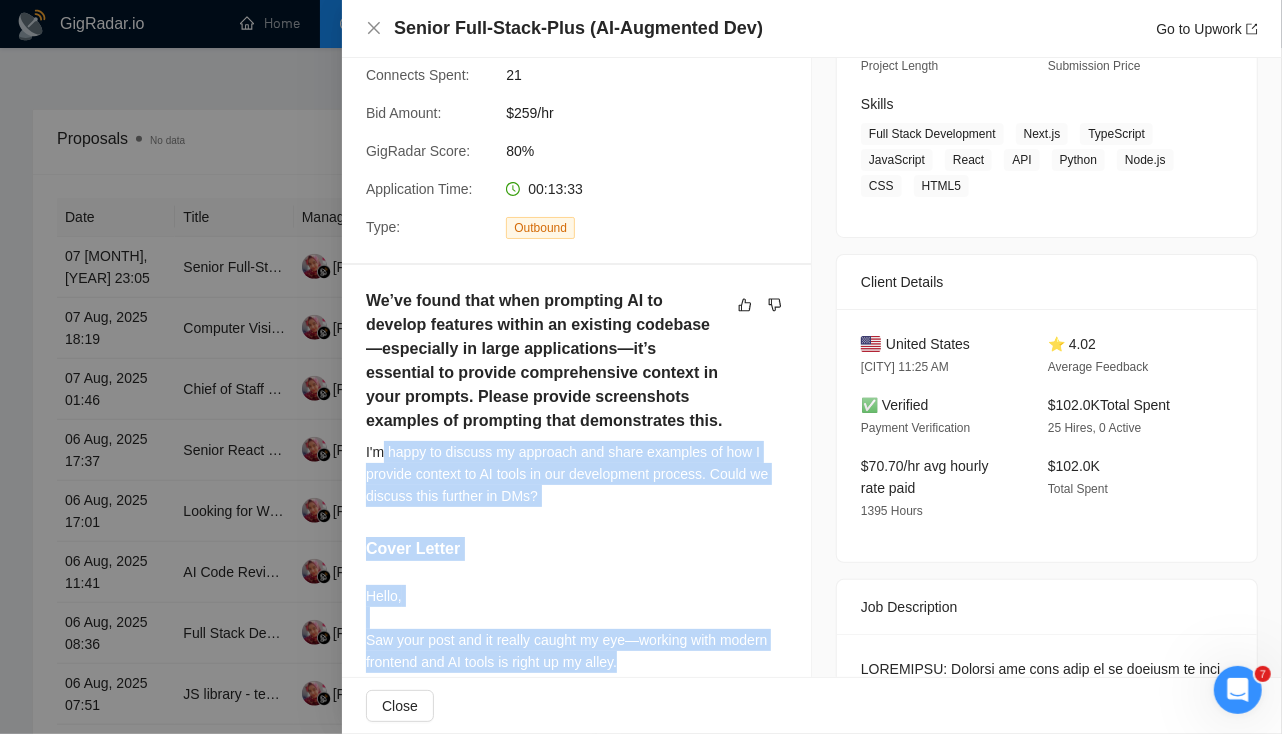 scroll, scrollTop: 383, scrollLeft: 0, axis: vertical 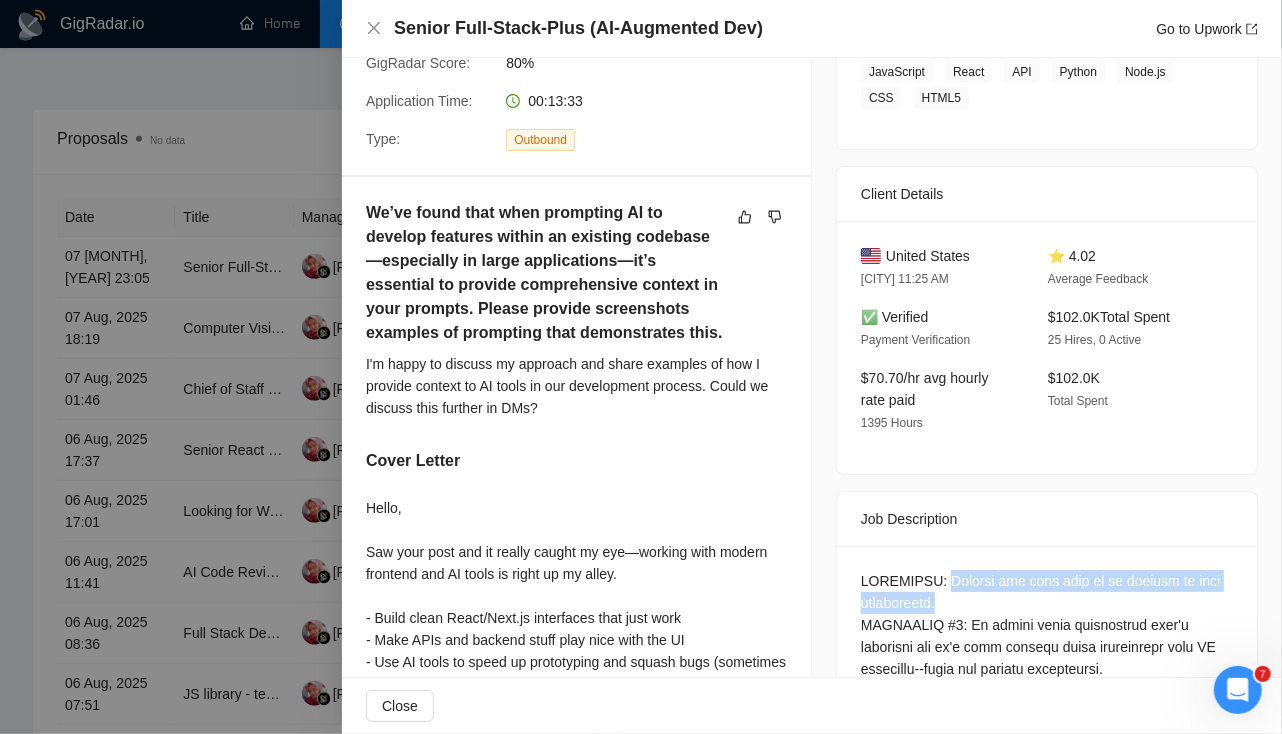 drag, startPoint x: 937, startPoint y: 570, endPoint x: 934, endPoint y: 595, distance: 25.179358 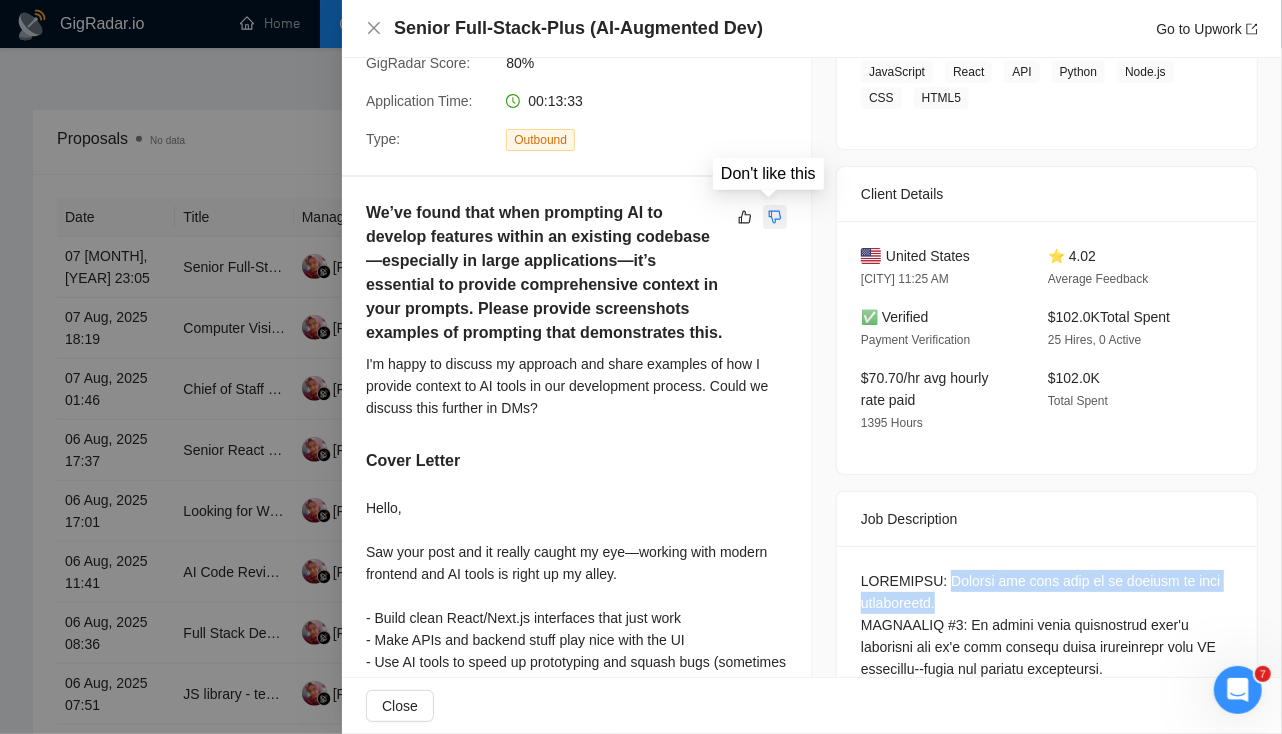 click 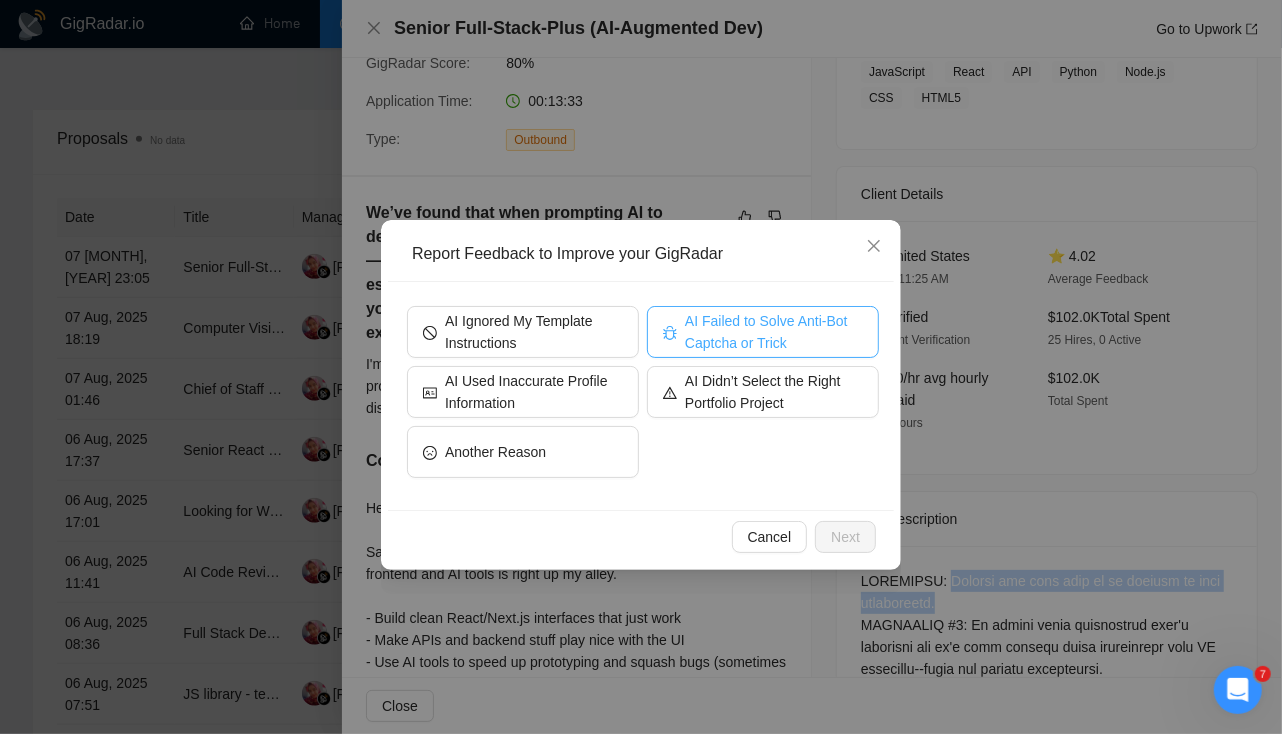 click on "AI Failed to Solve Anti-Bot Captcha or Trick" at bounding box center (774, 332) 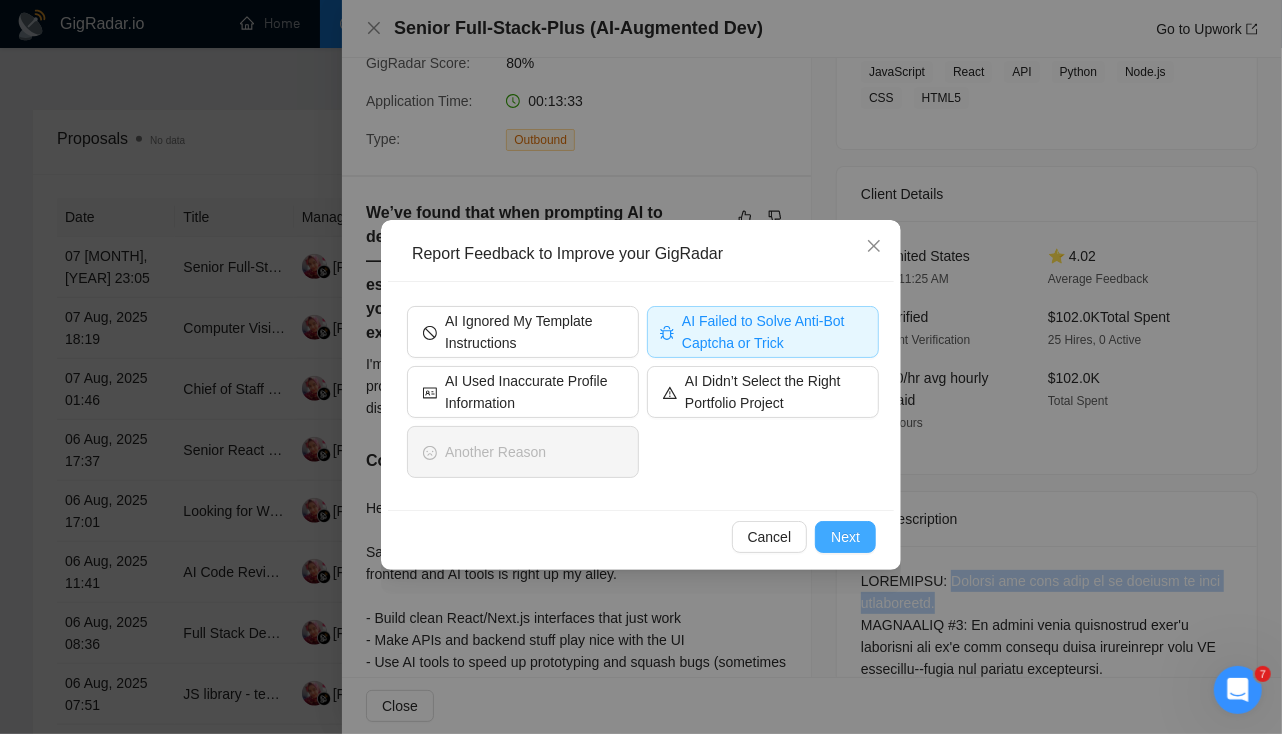 click on "Next" at bounding box center (845, 537) 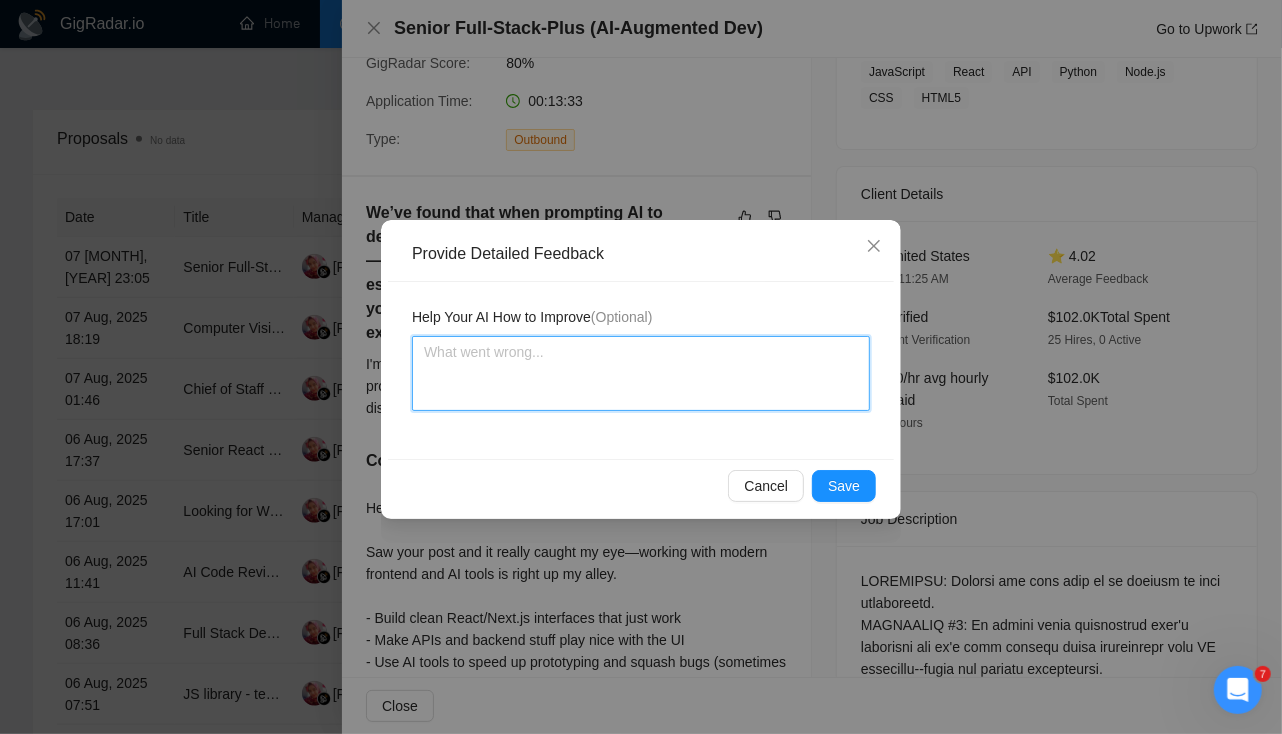 click at bounding box center (641, 373) 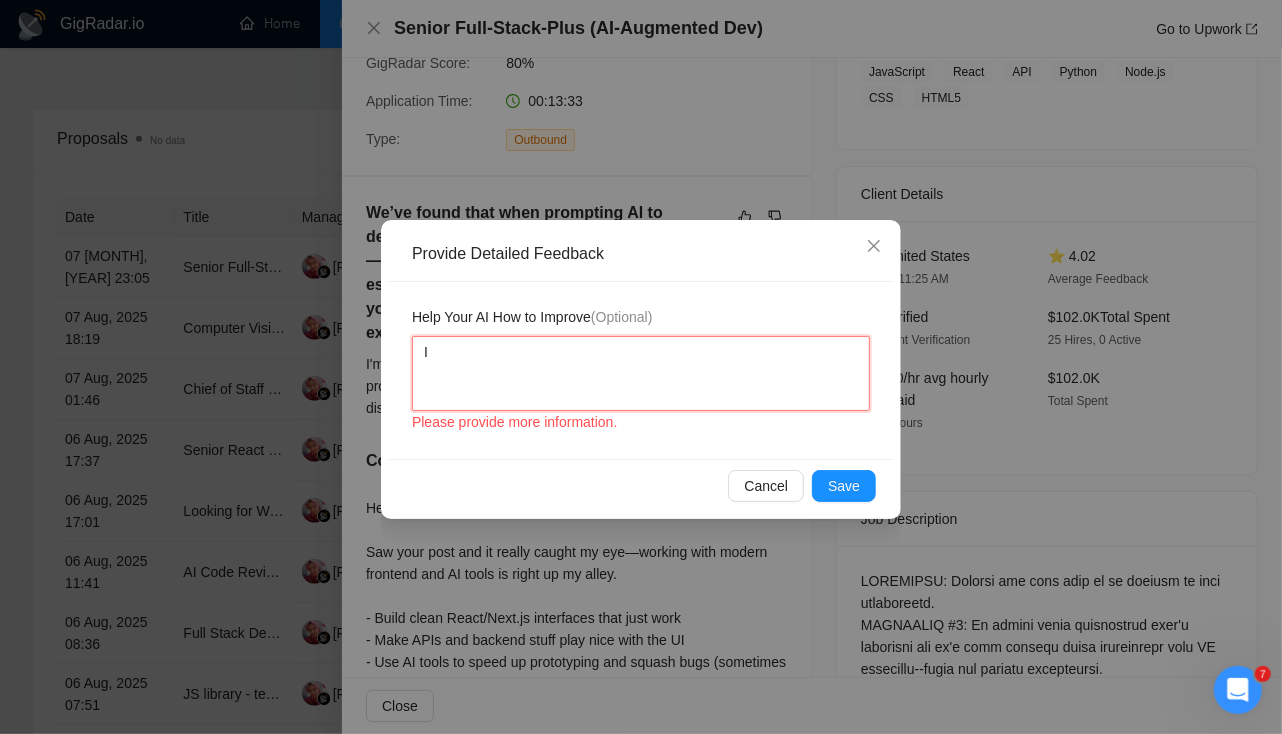 type 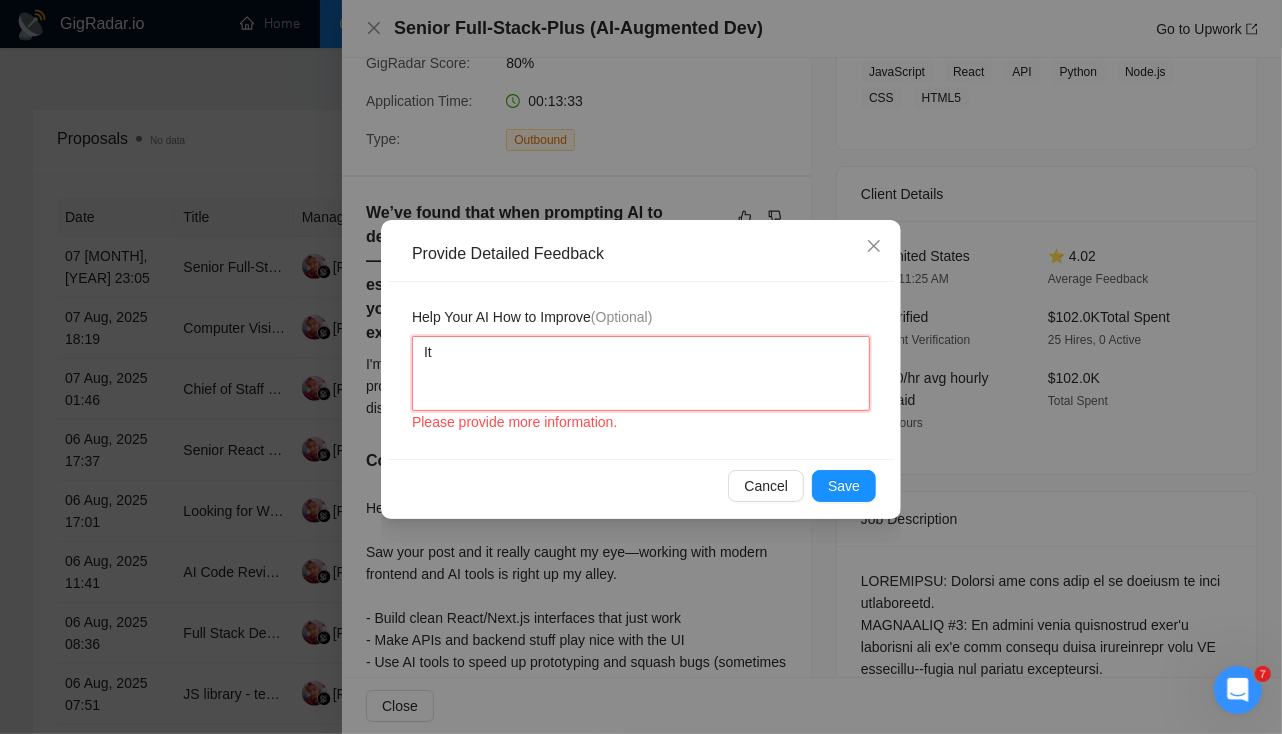 type 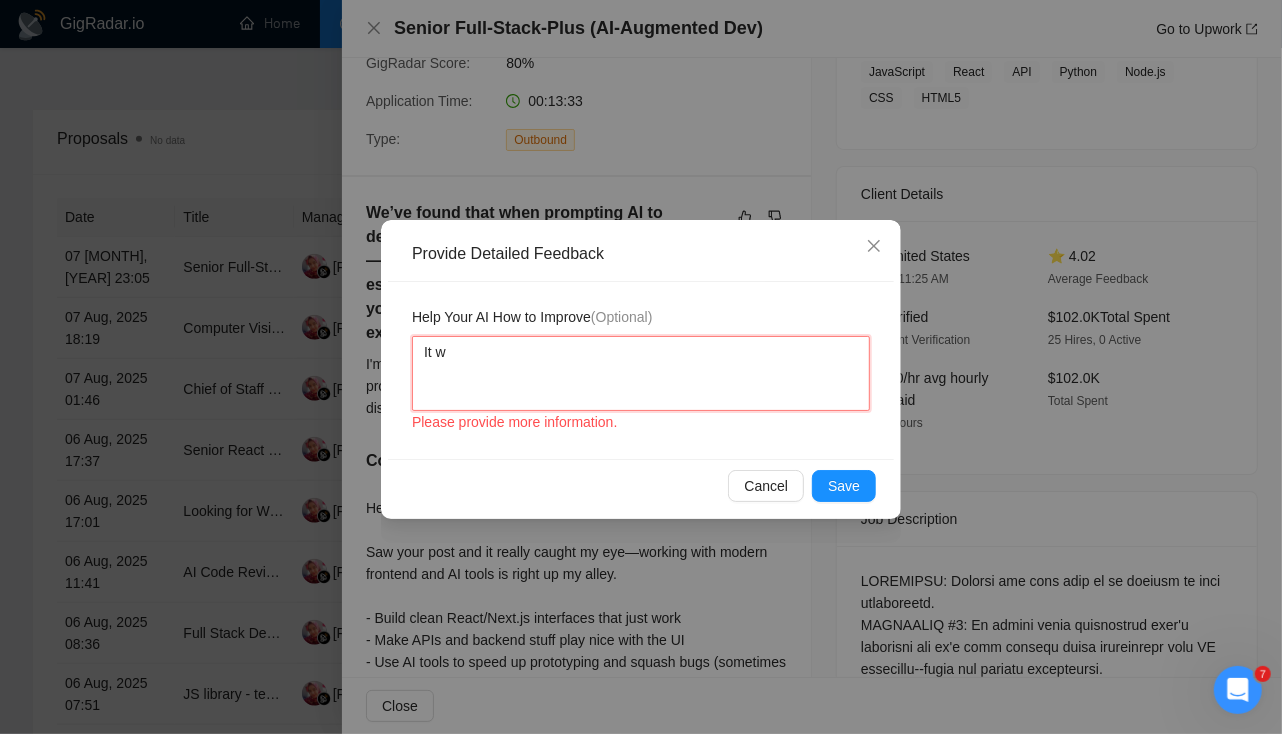 type 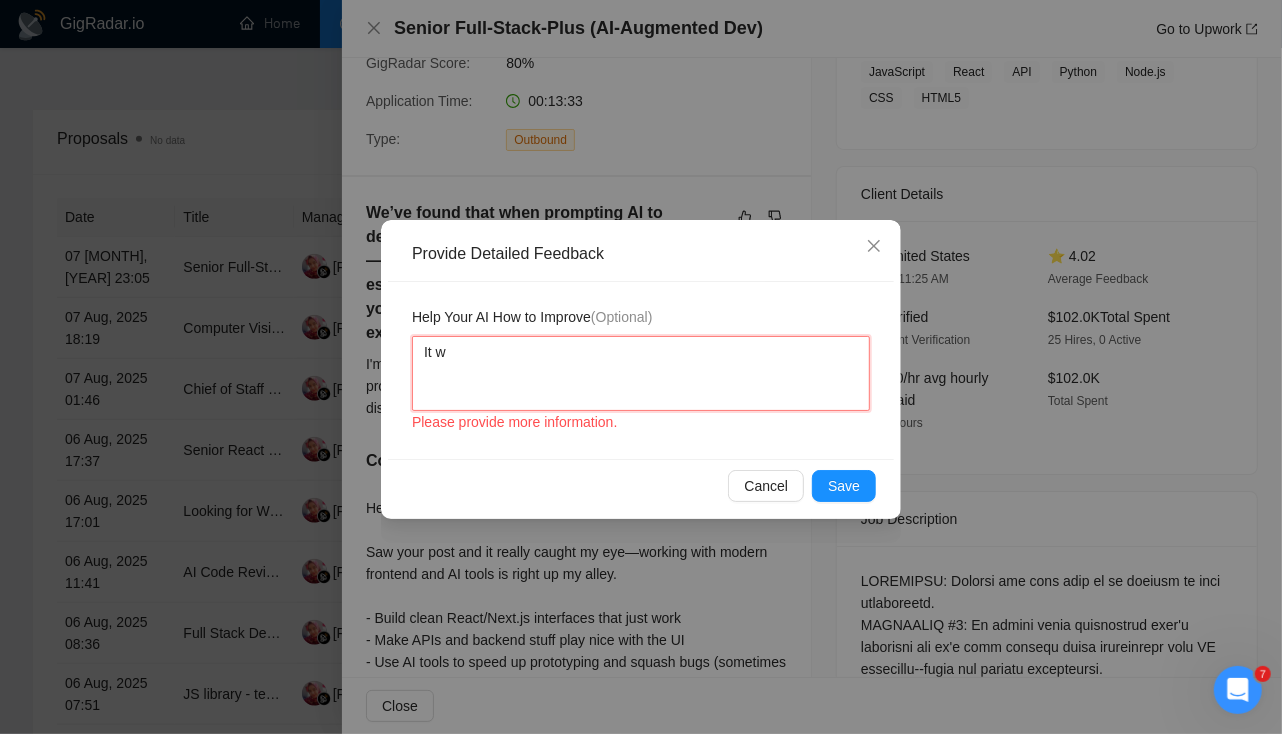 type on "It wa" 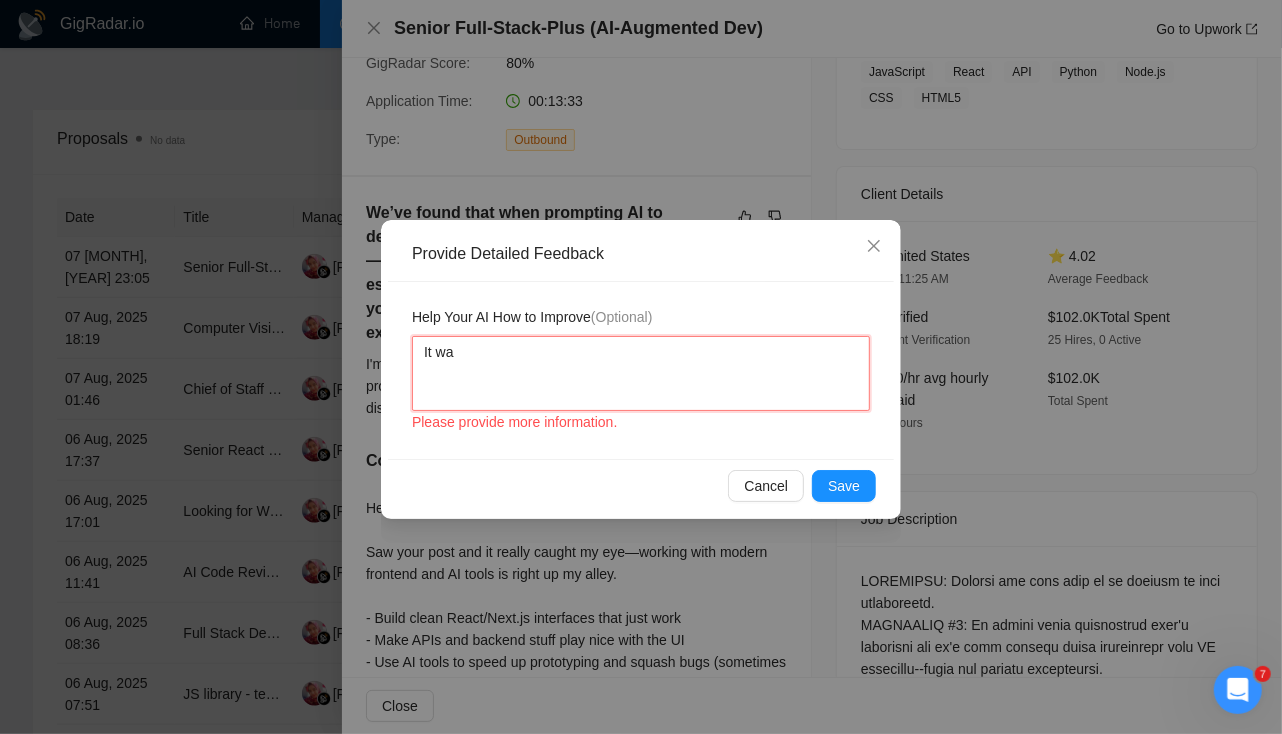 type 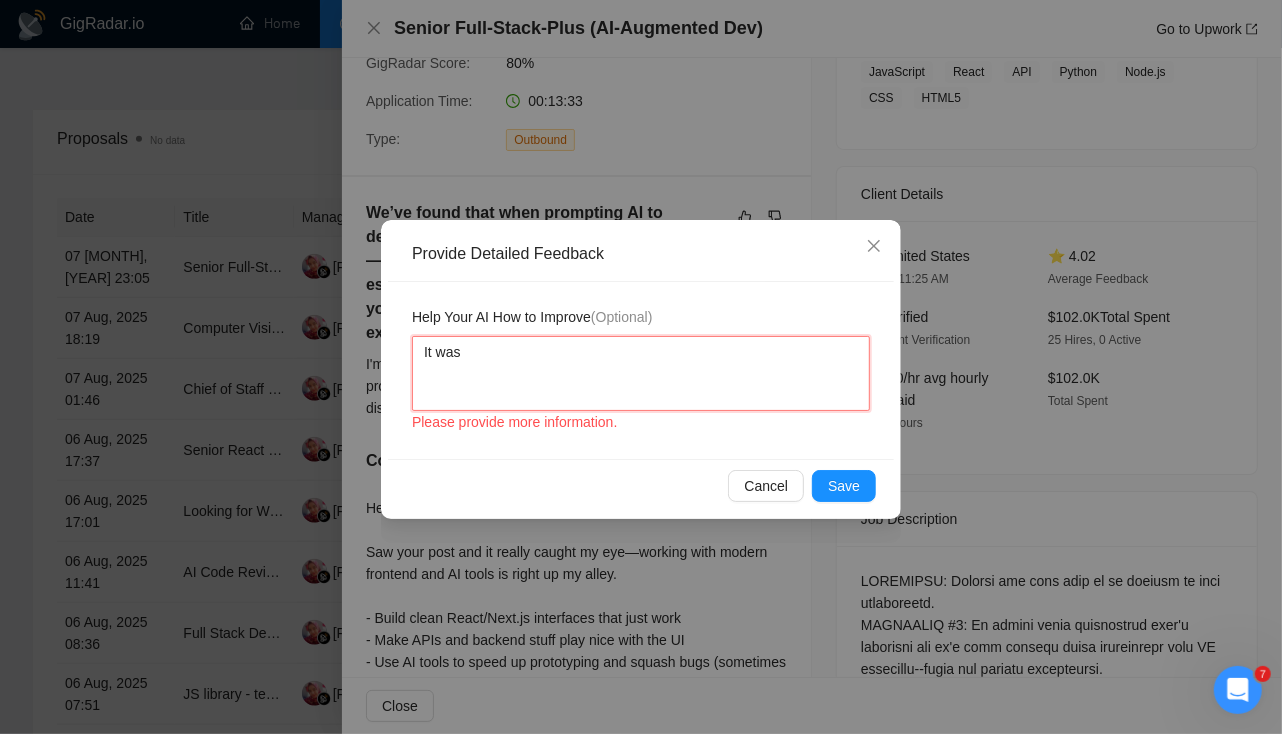 type 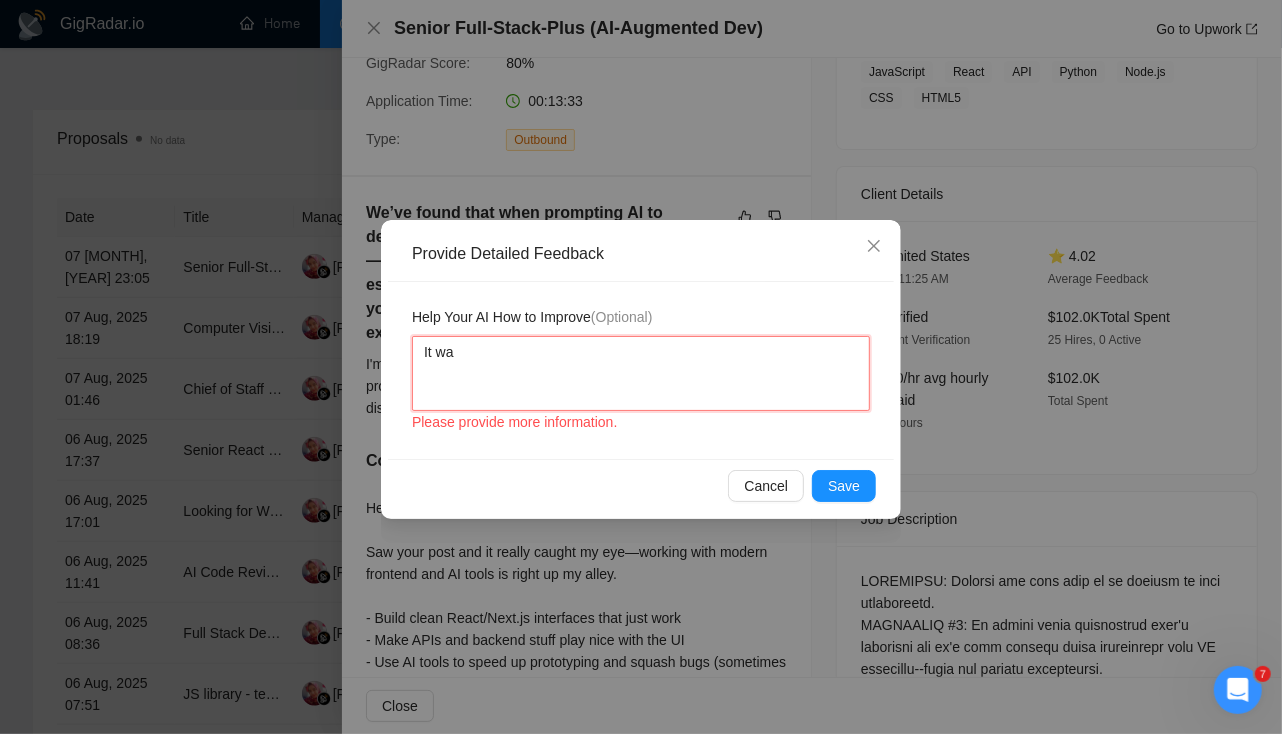 type 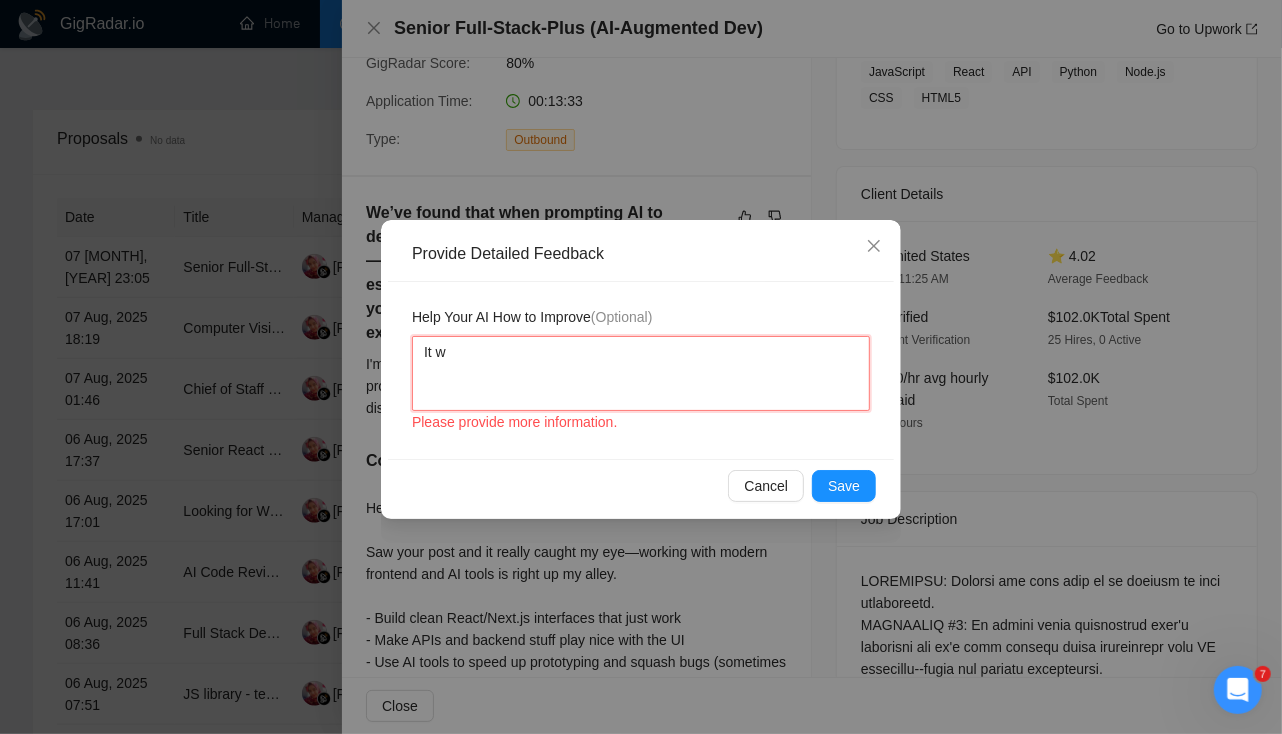 type 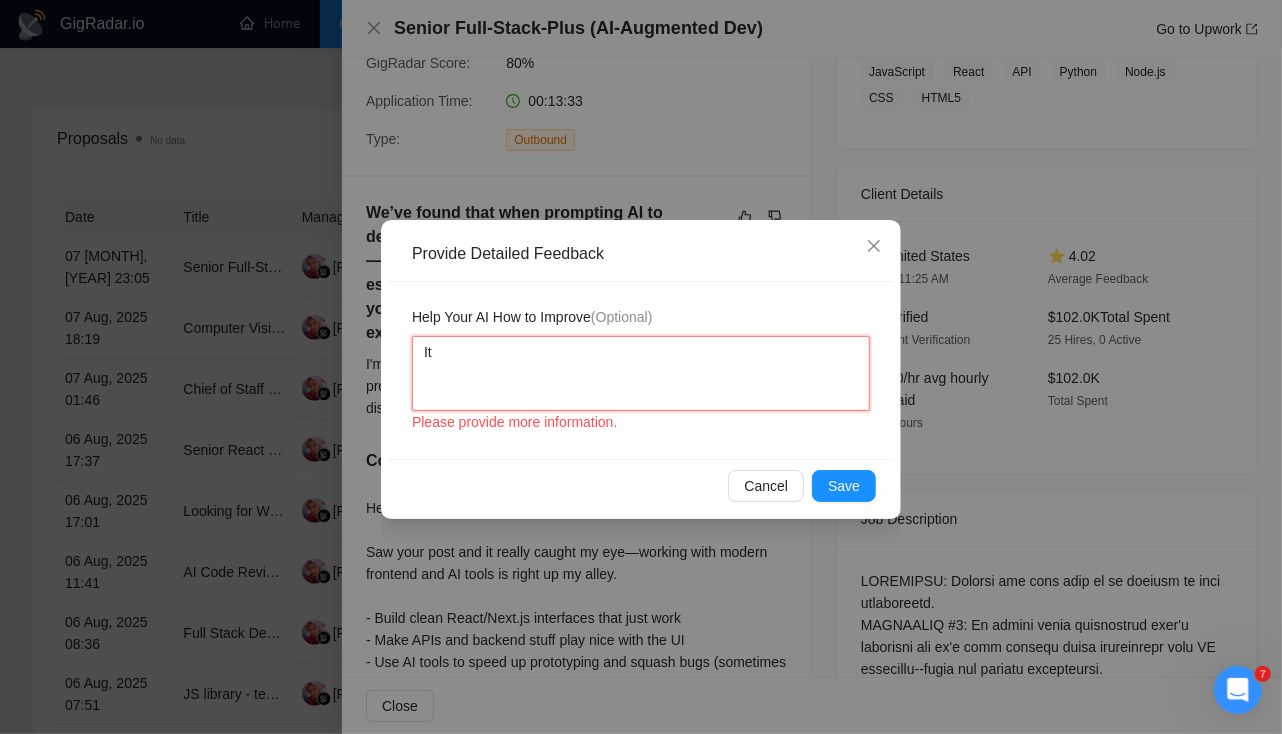 type 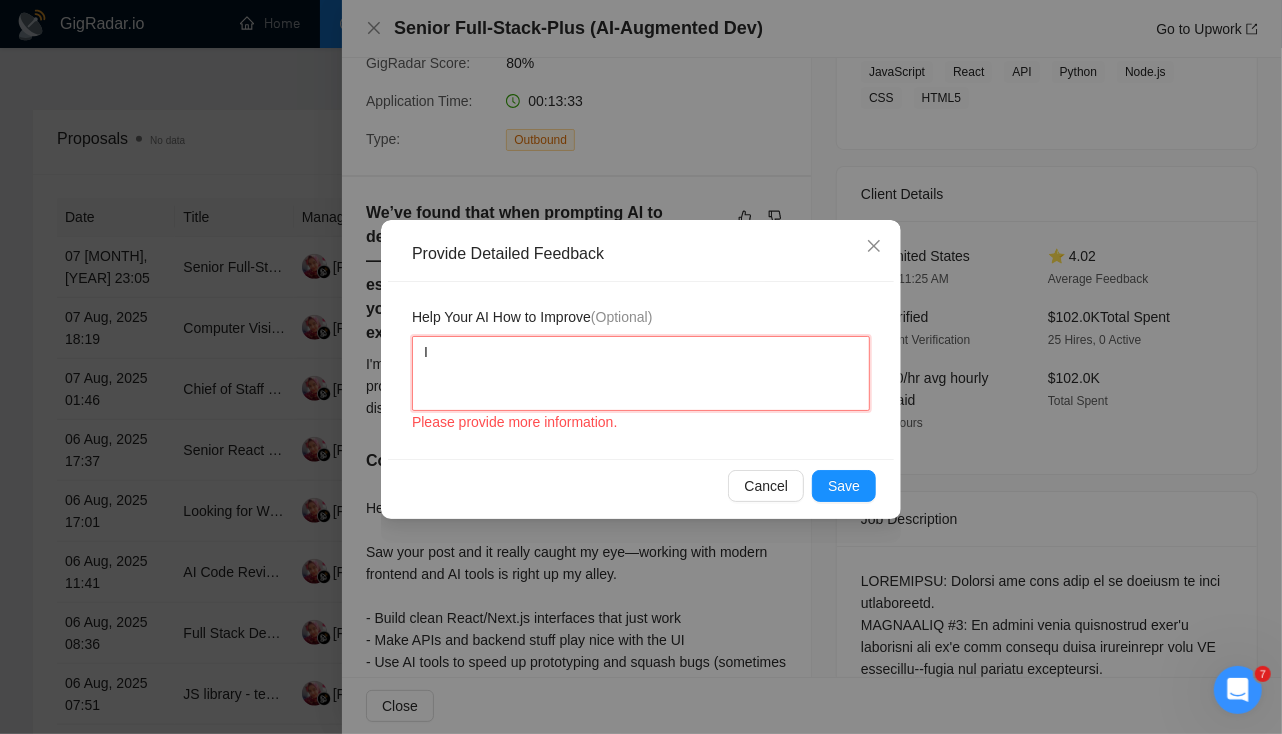 type 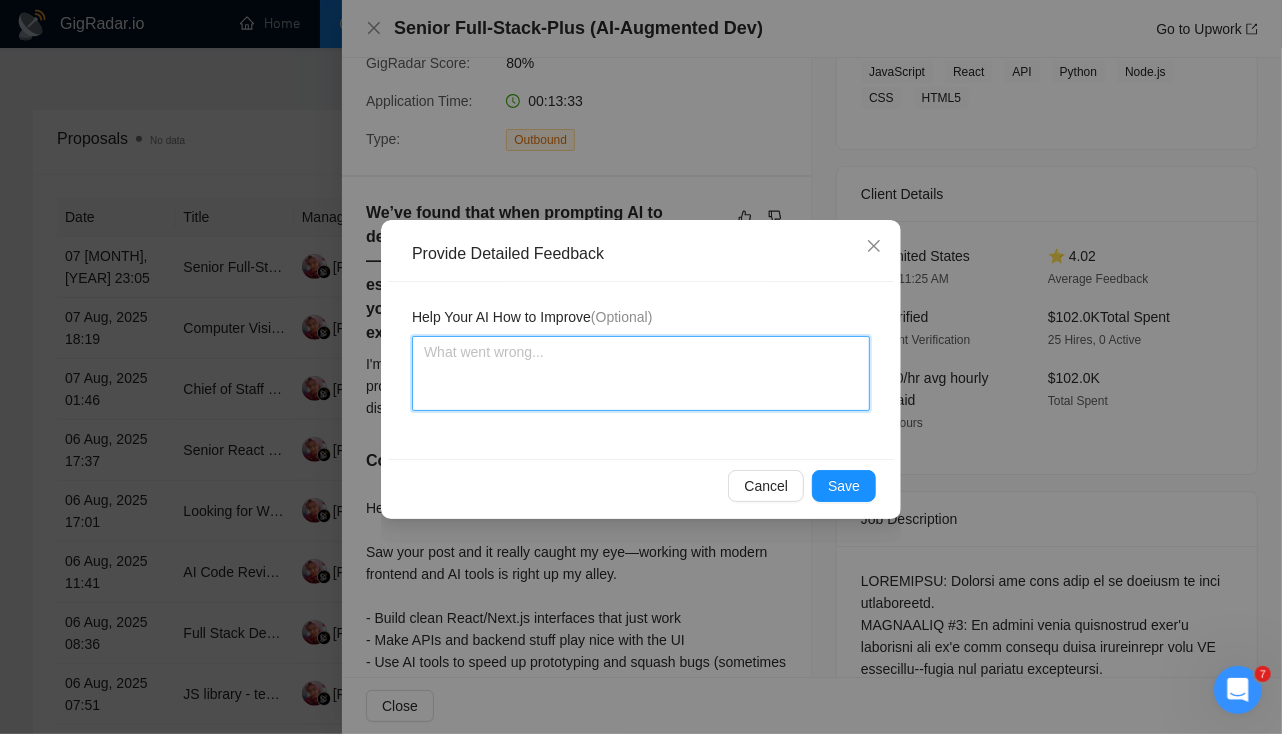 type 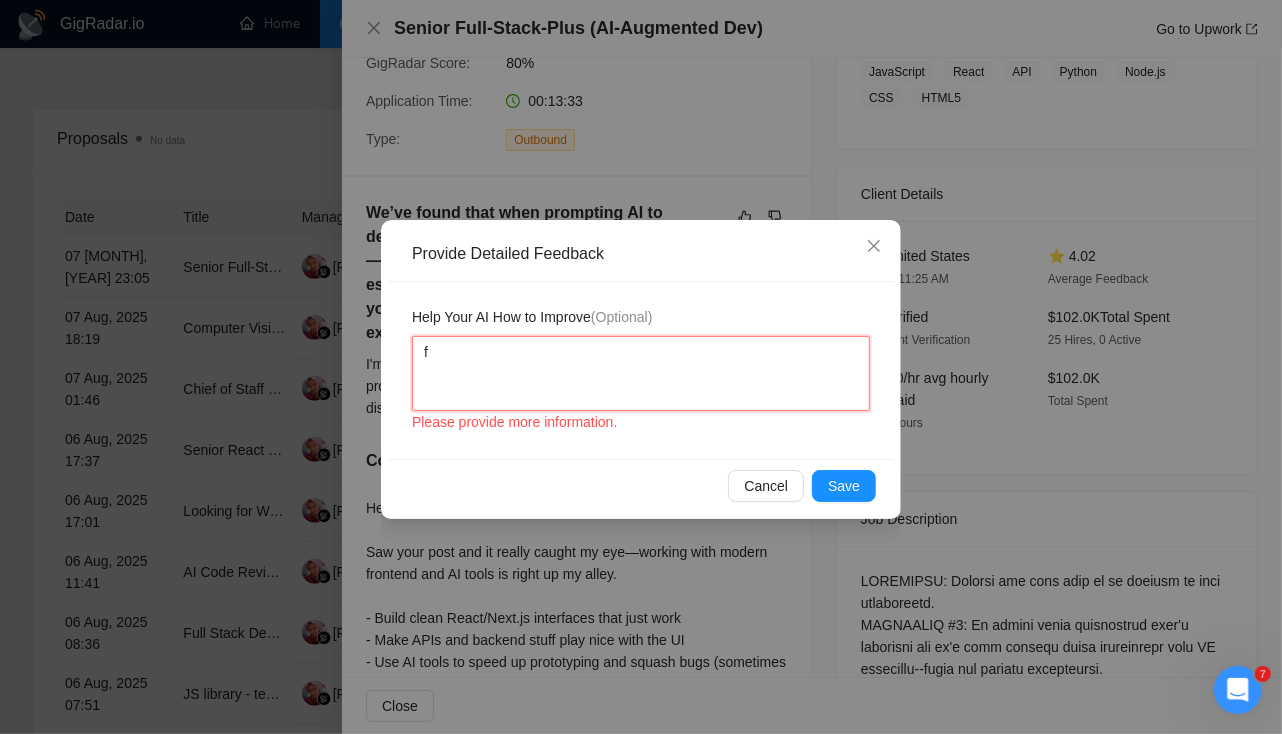 type on "fo" 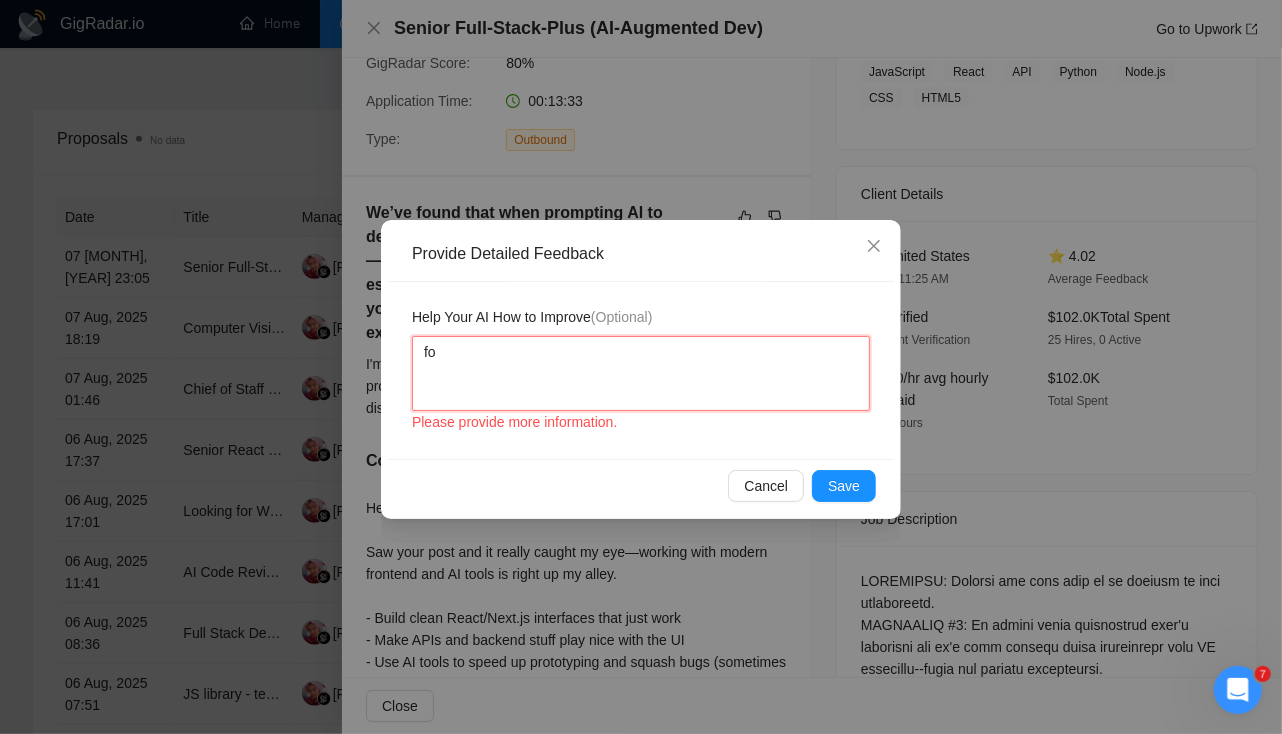 type 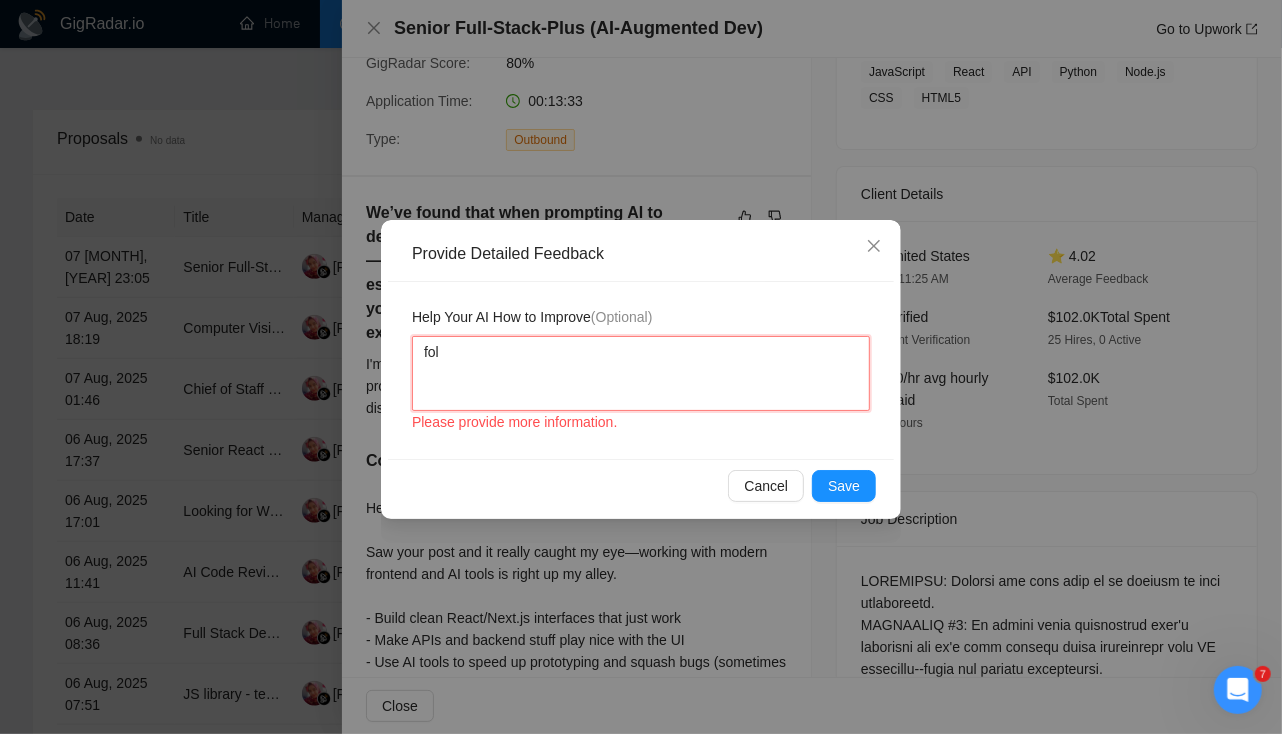 type 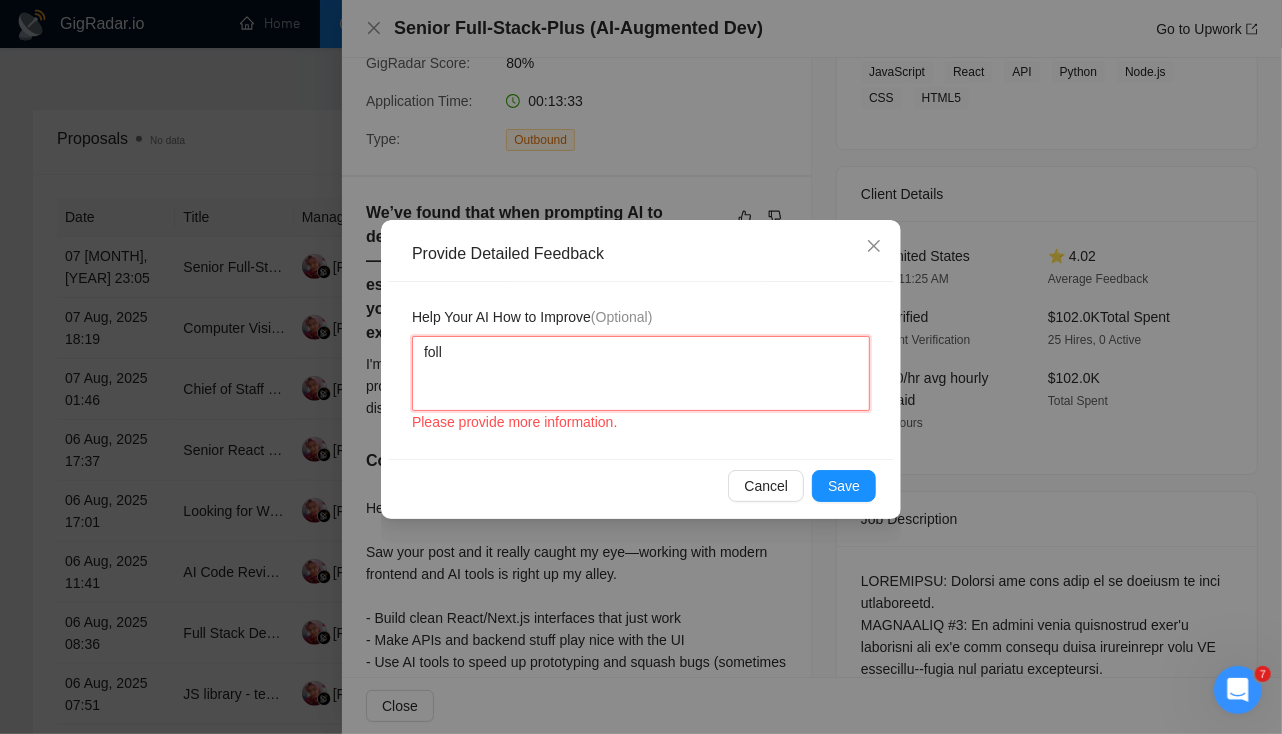 type 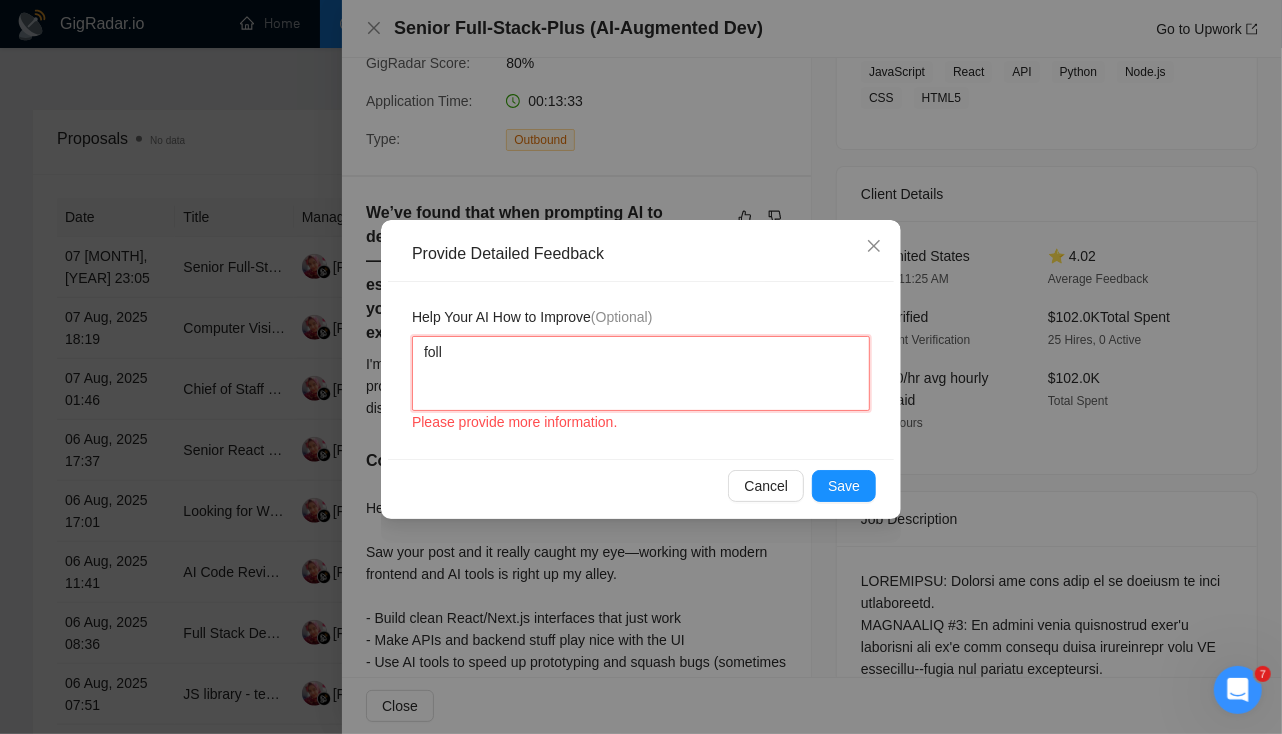 type on "follo" 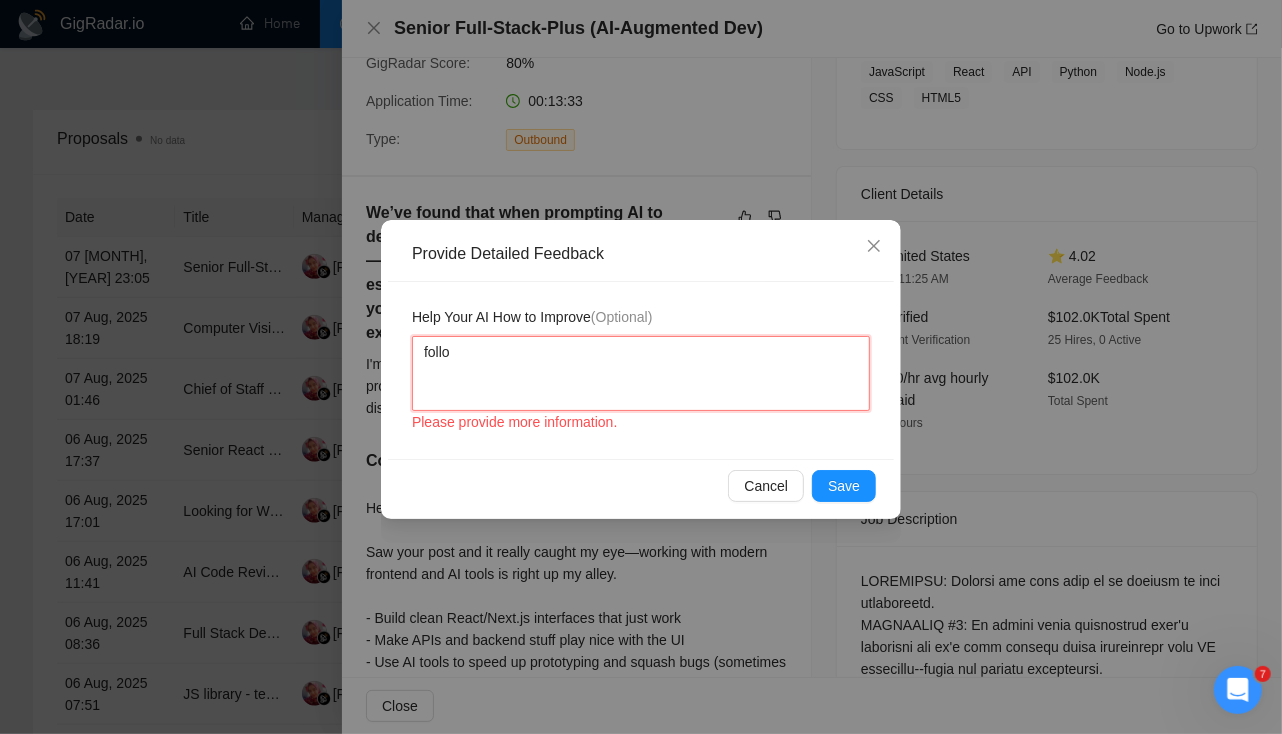 type 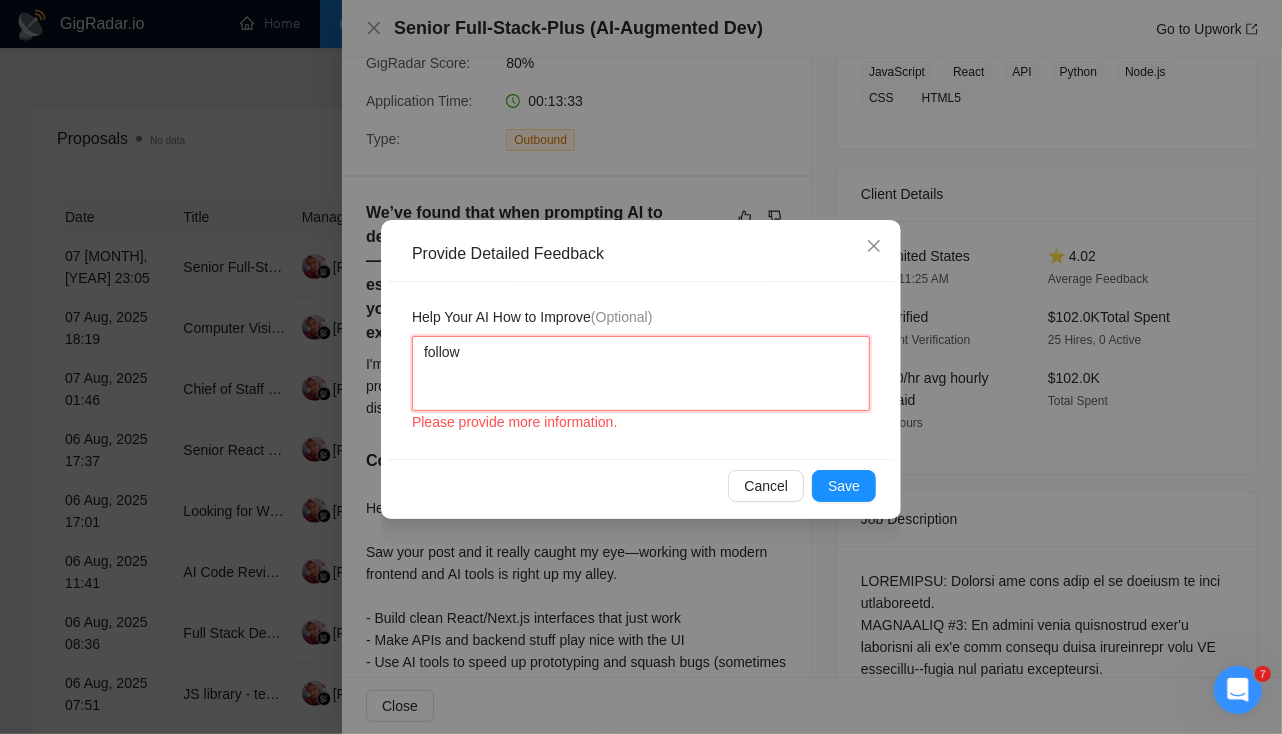 type 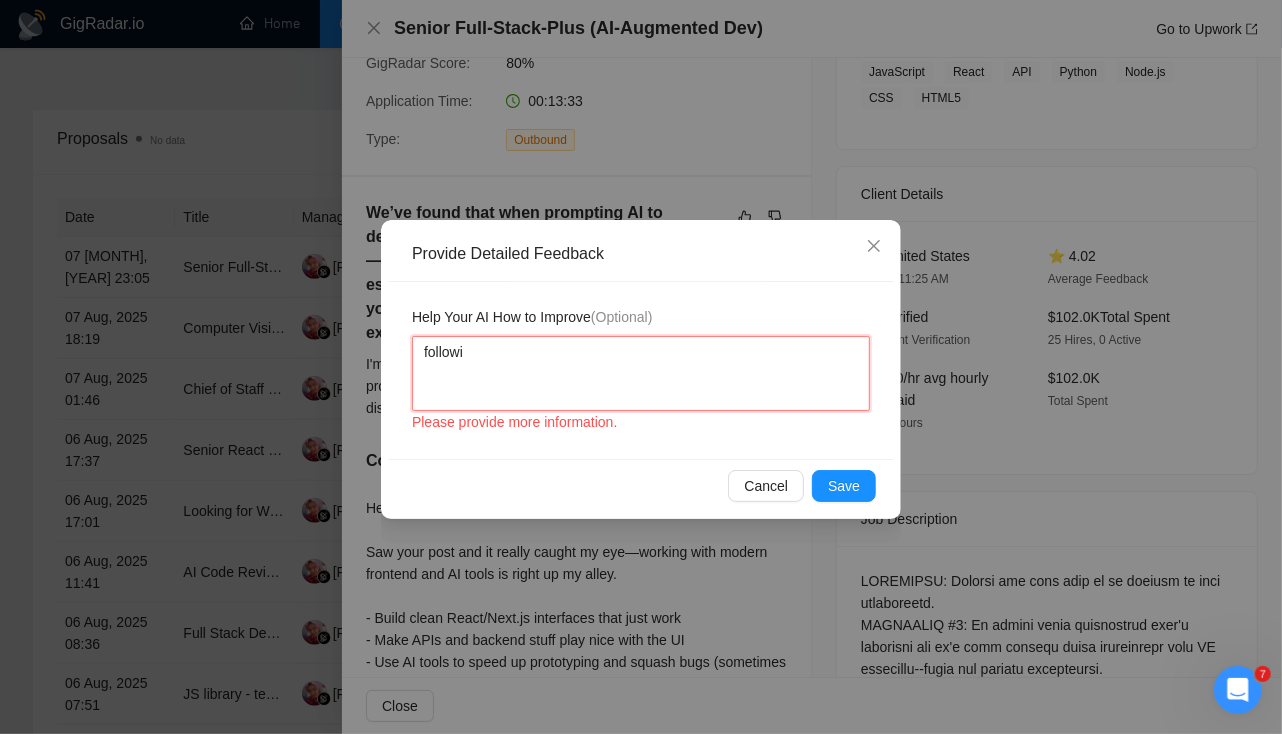 type 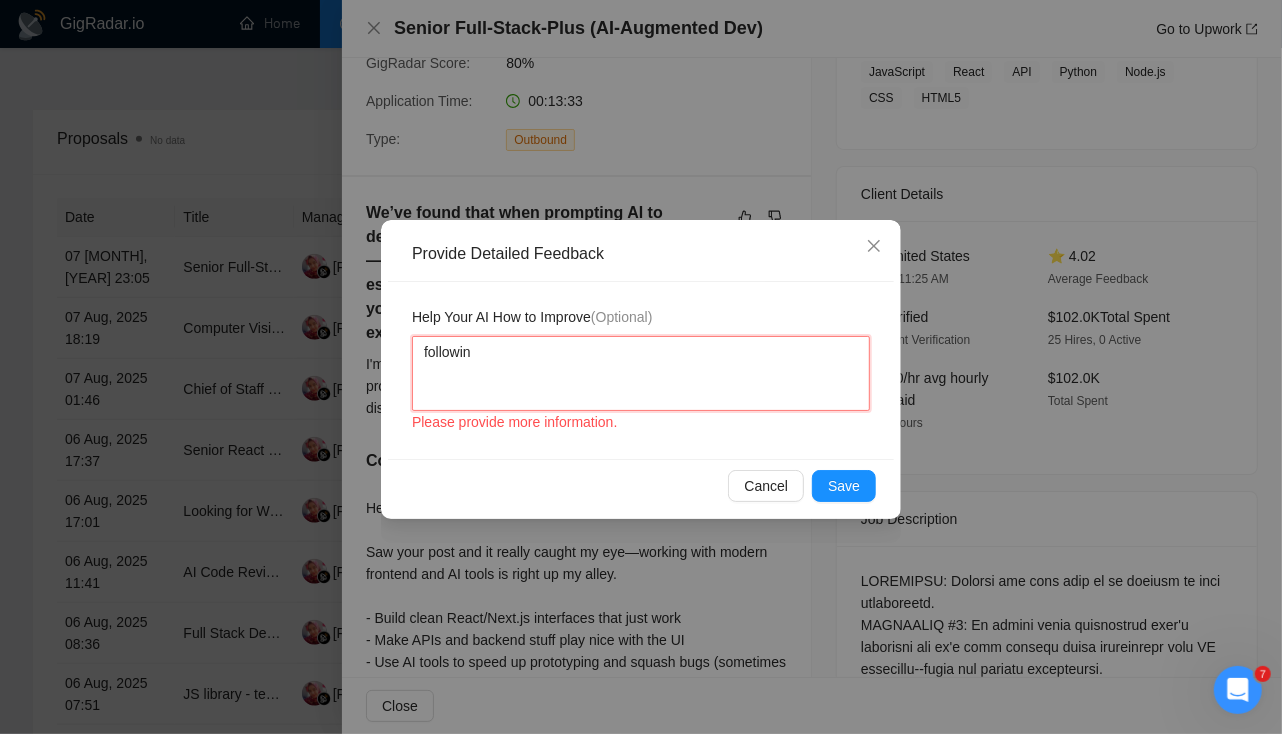 type 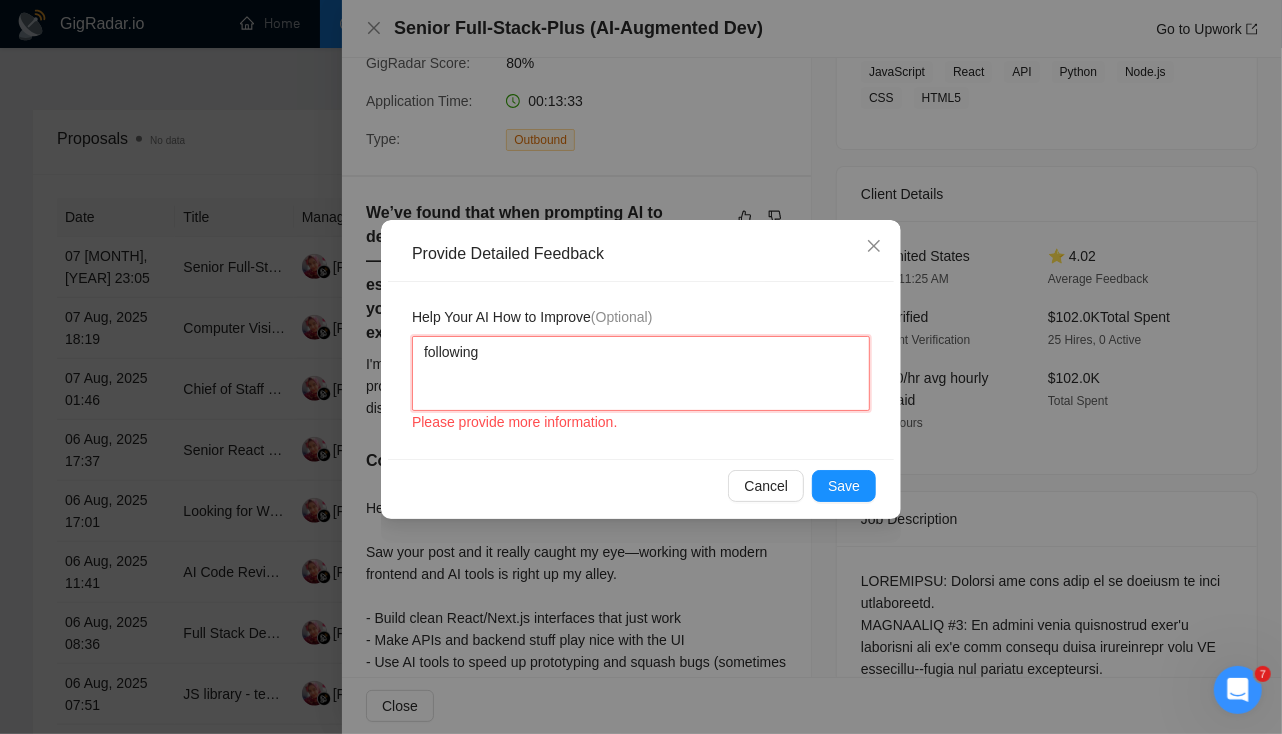 type 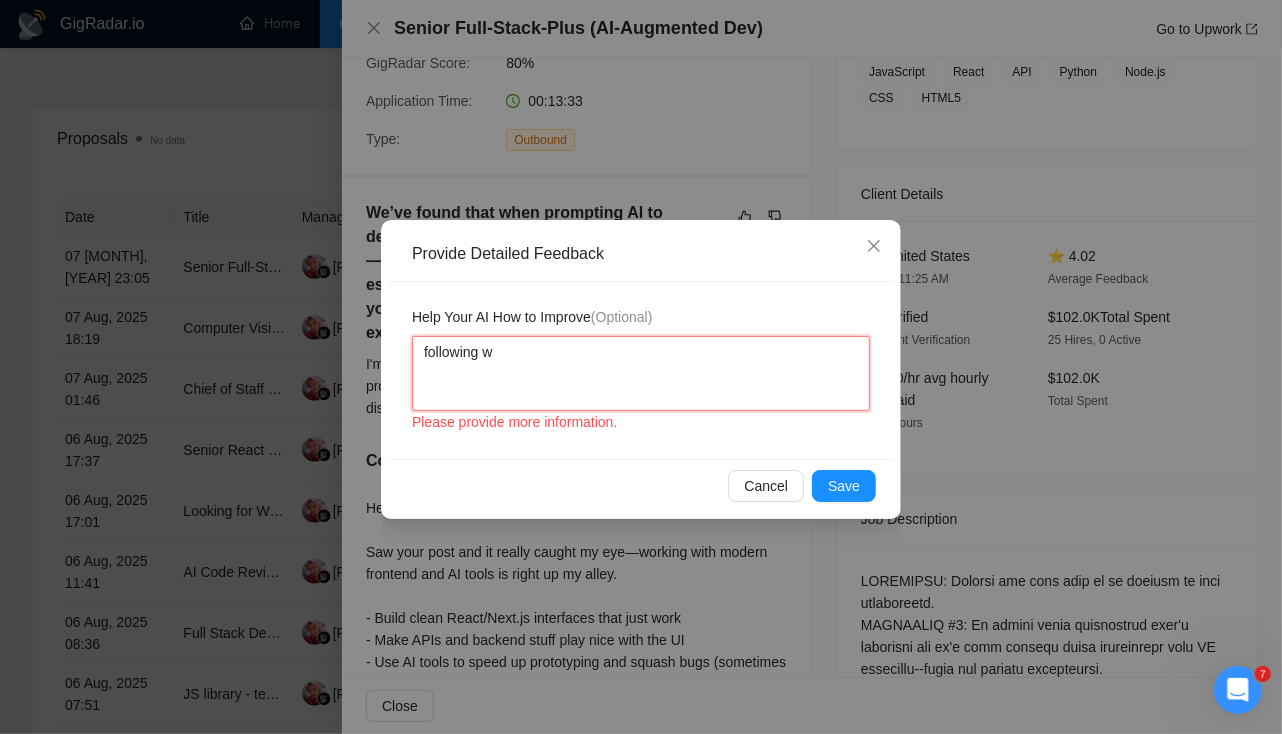 type 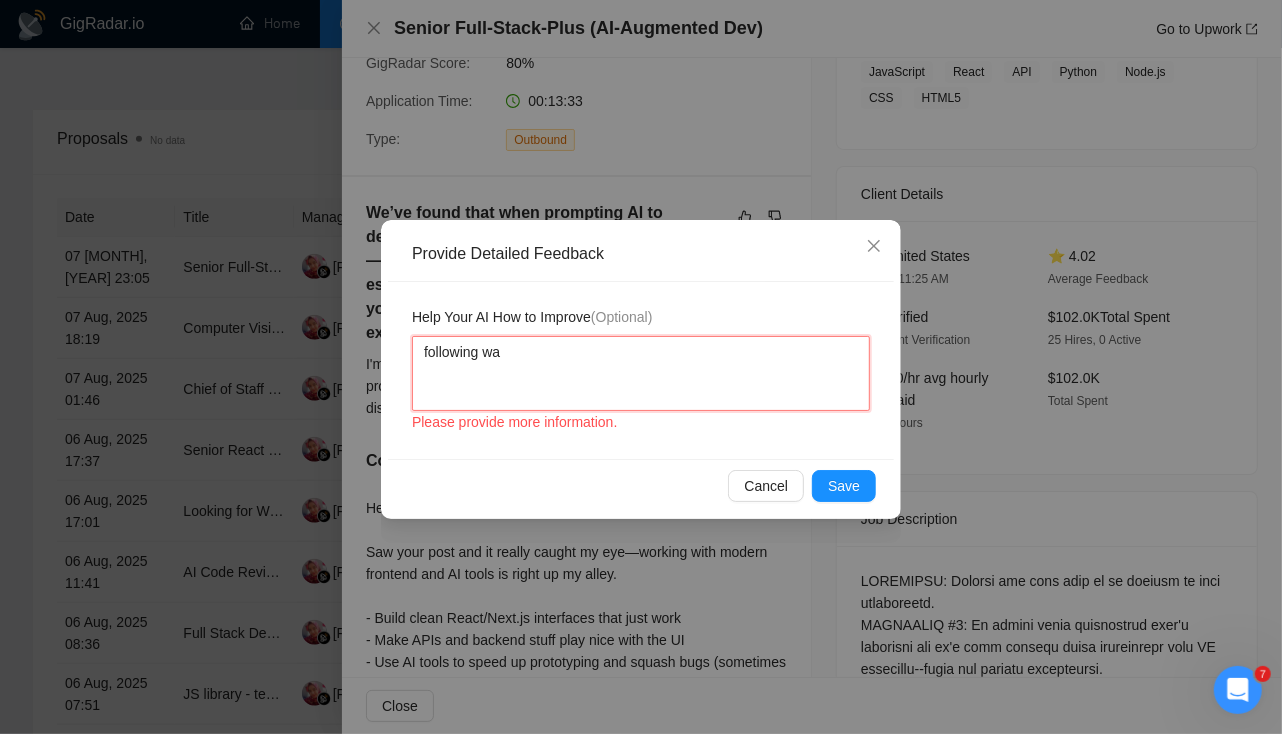 type 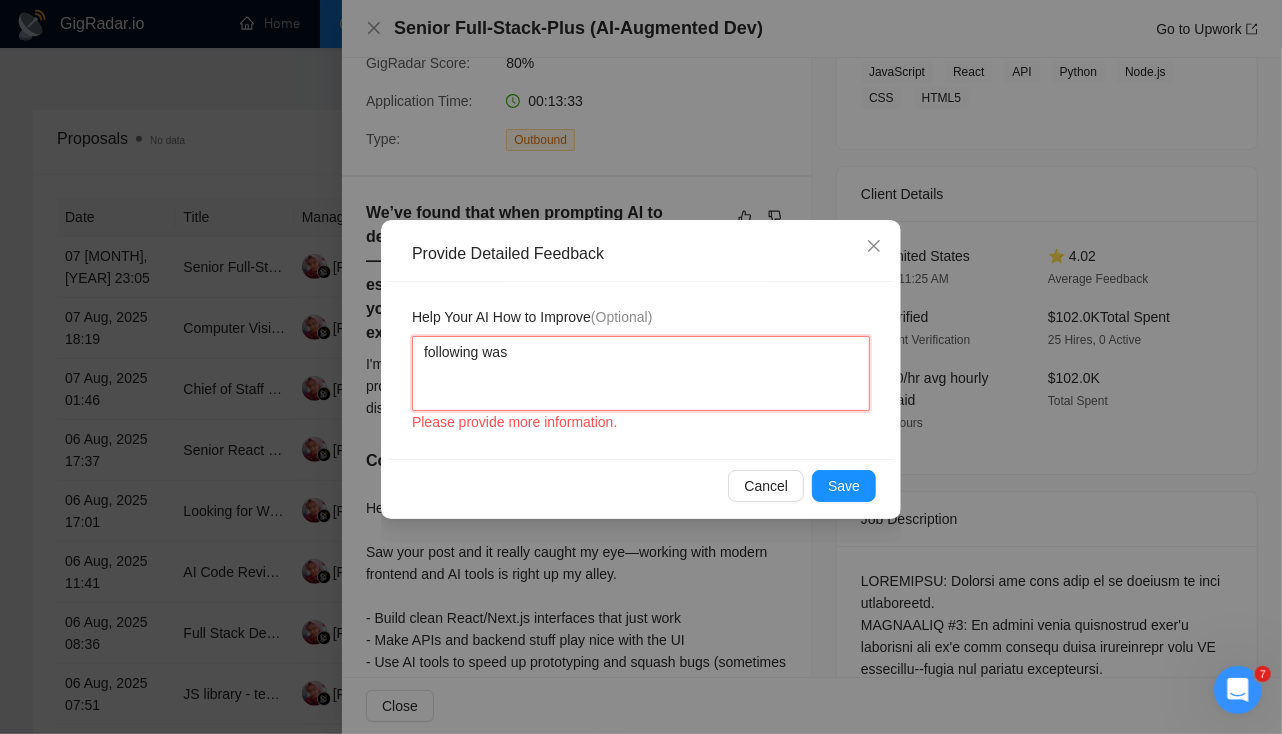type 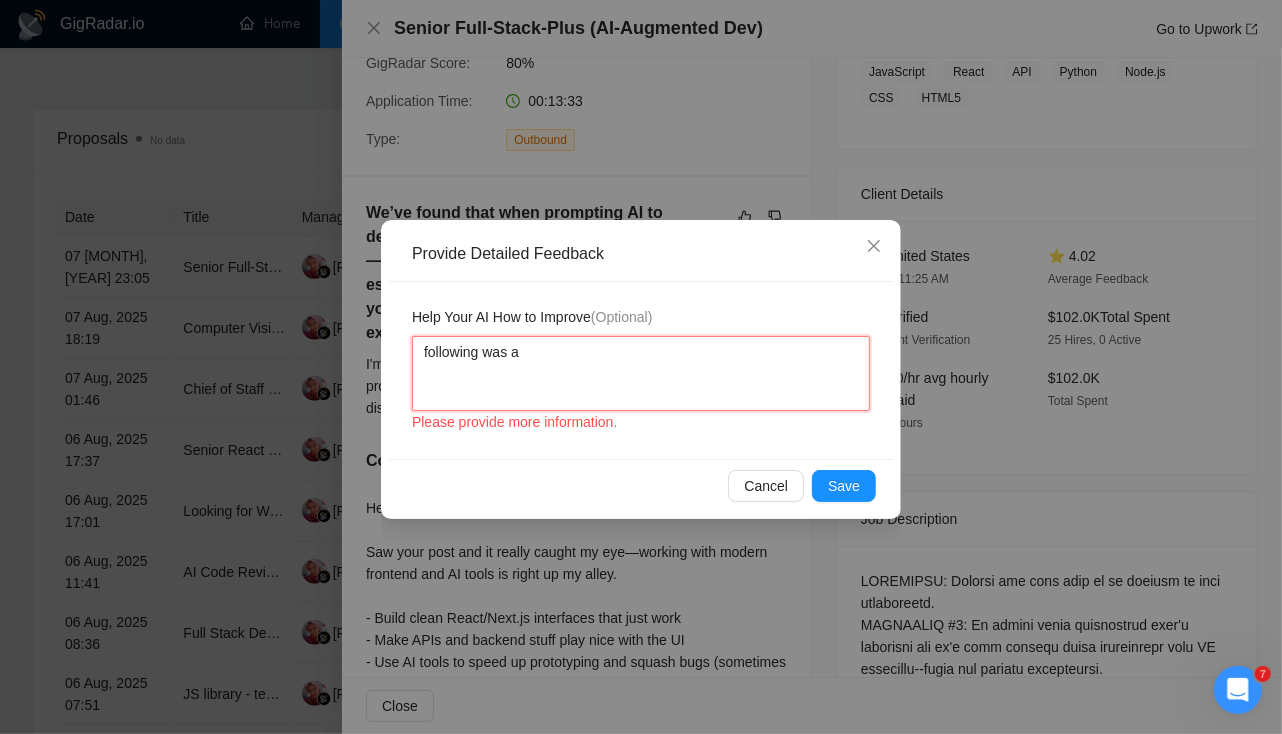 type 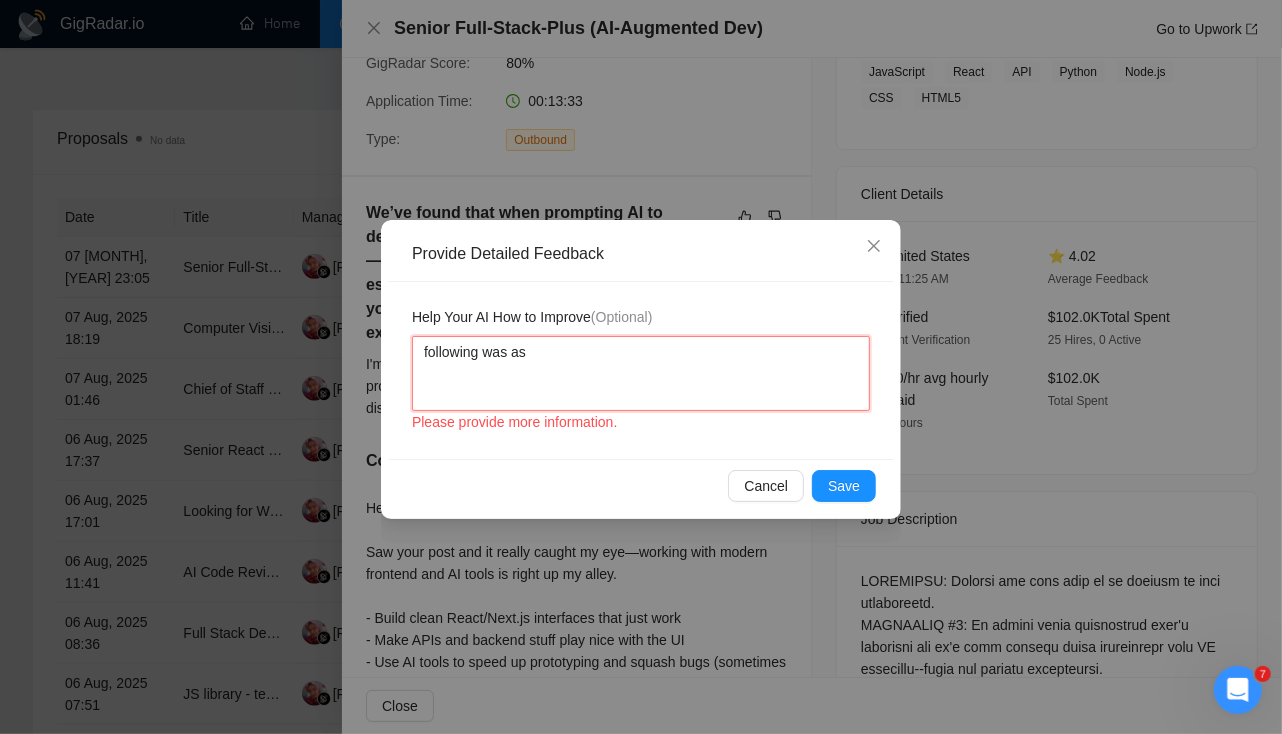 type 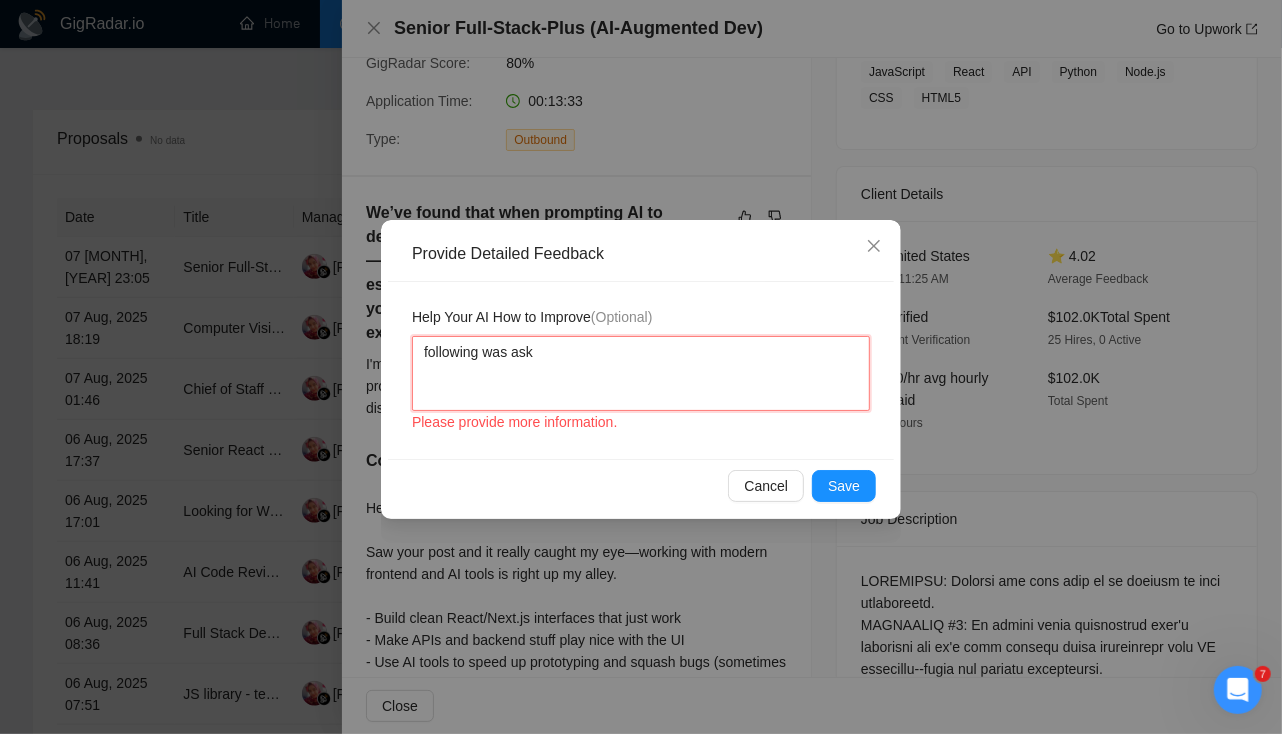 type on "following was aske" 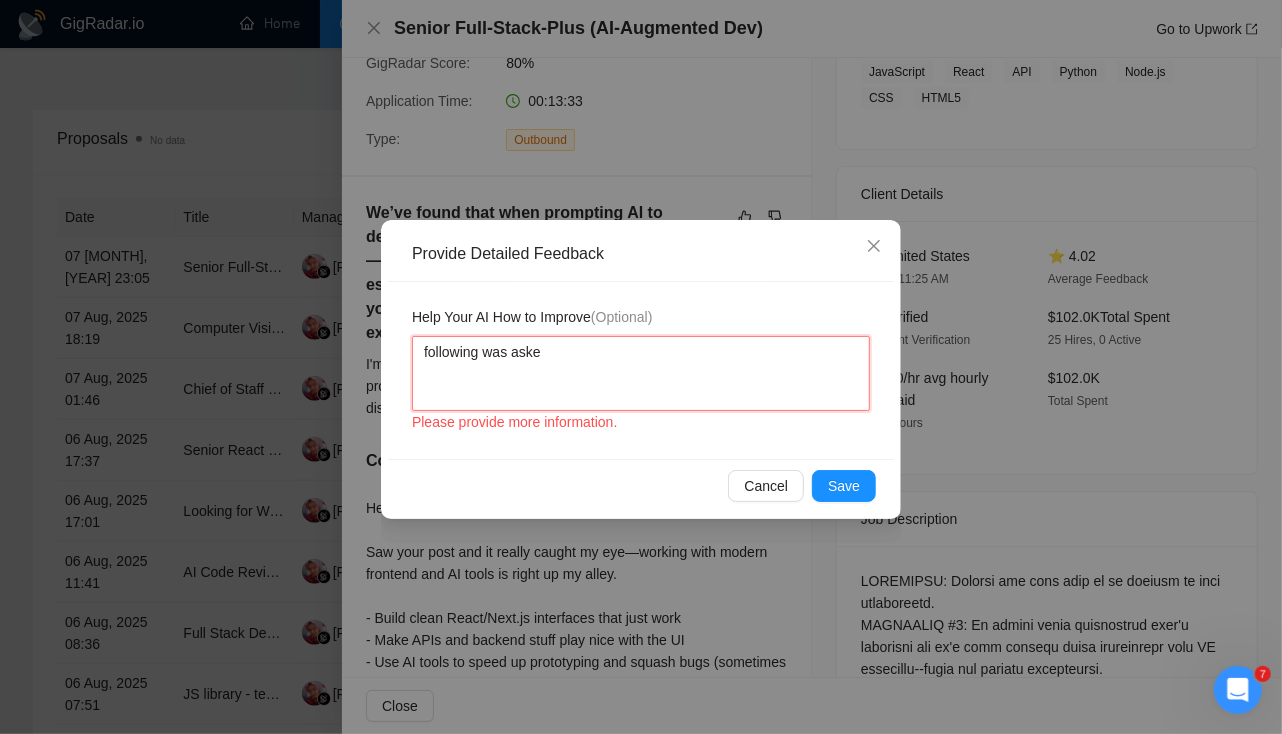 type 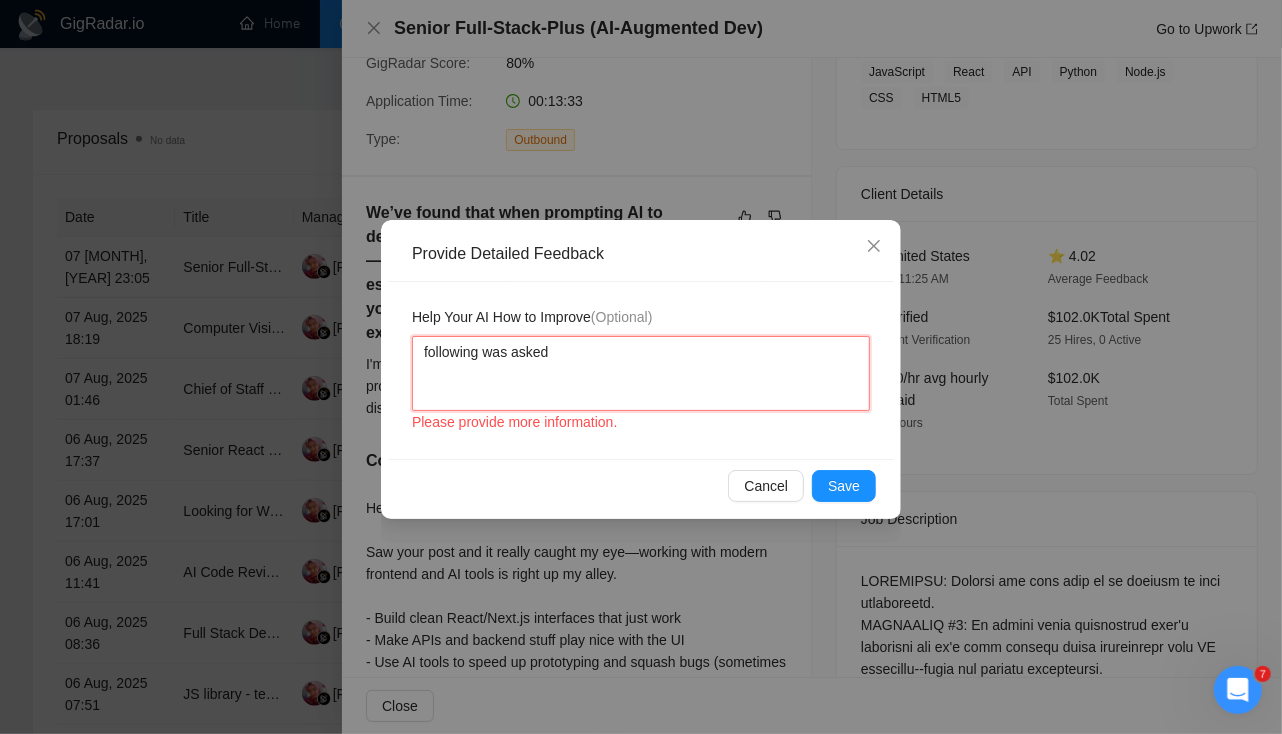 type 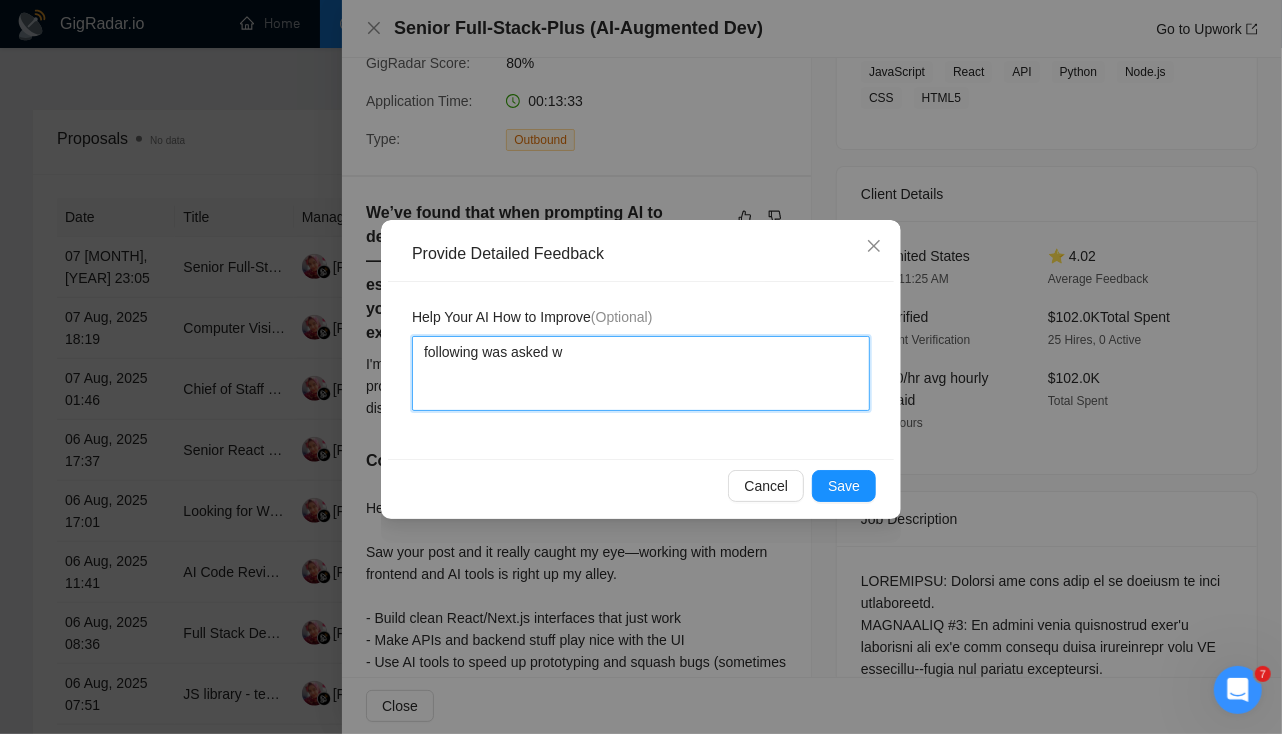 type 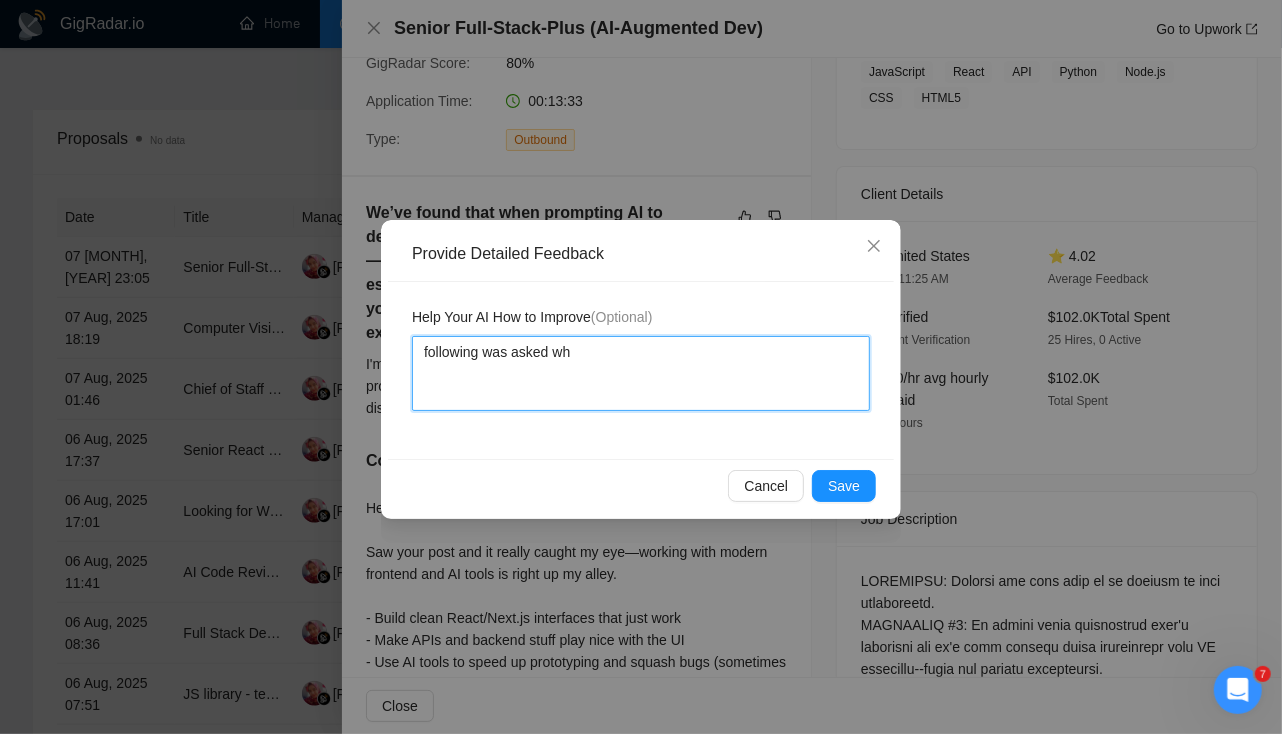 type 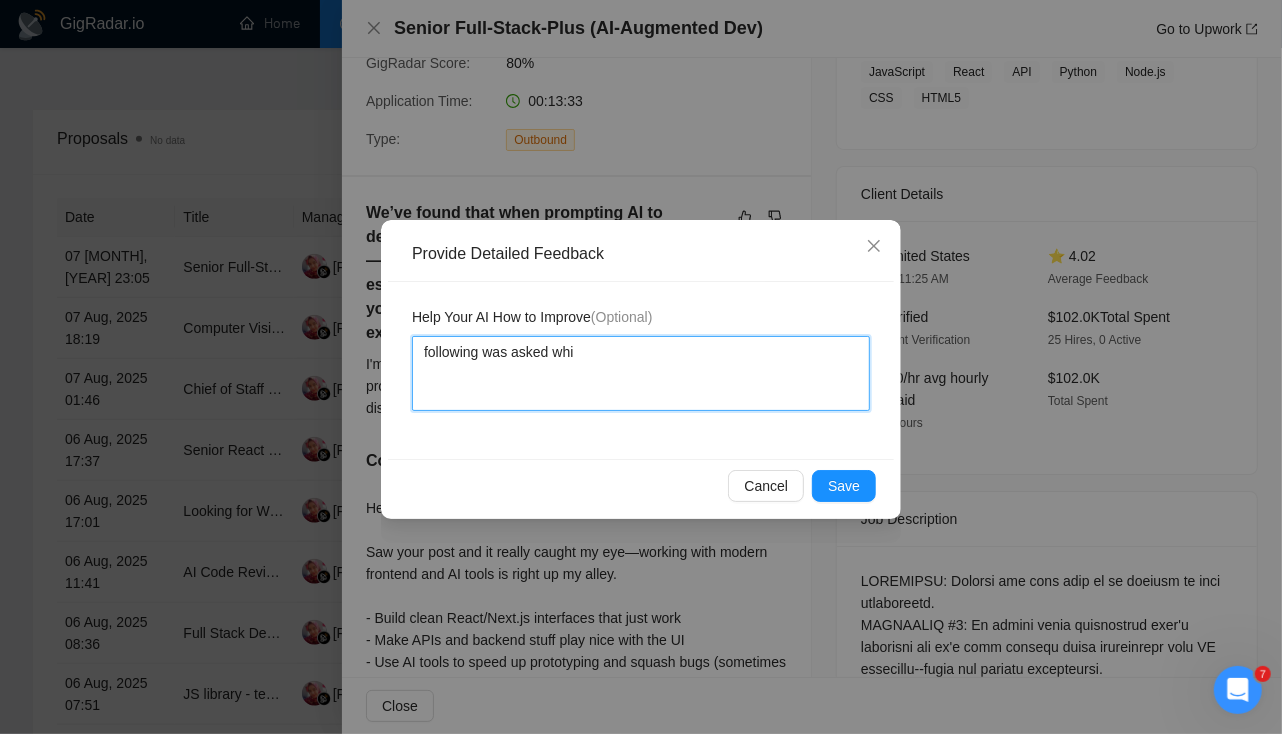 type on "following was asked whic" 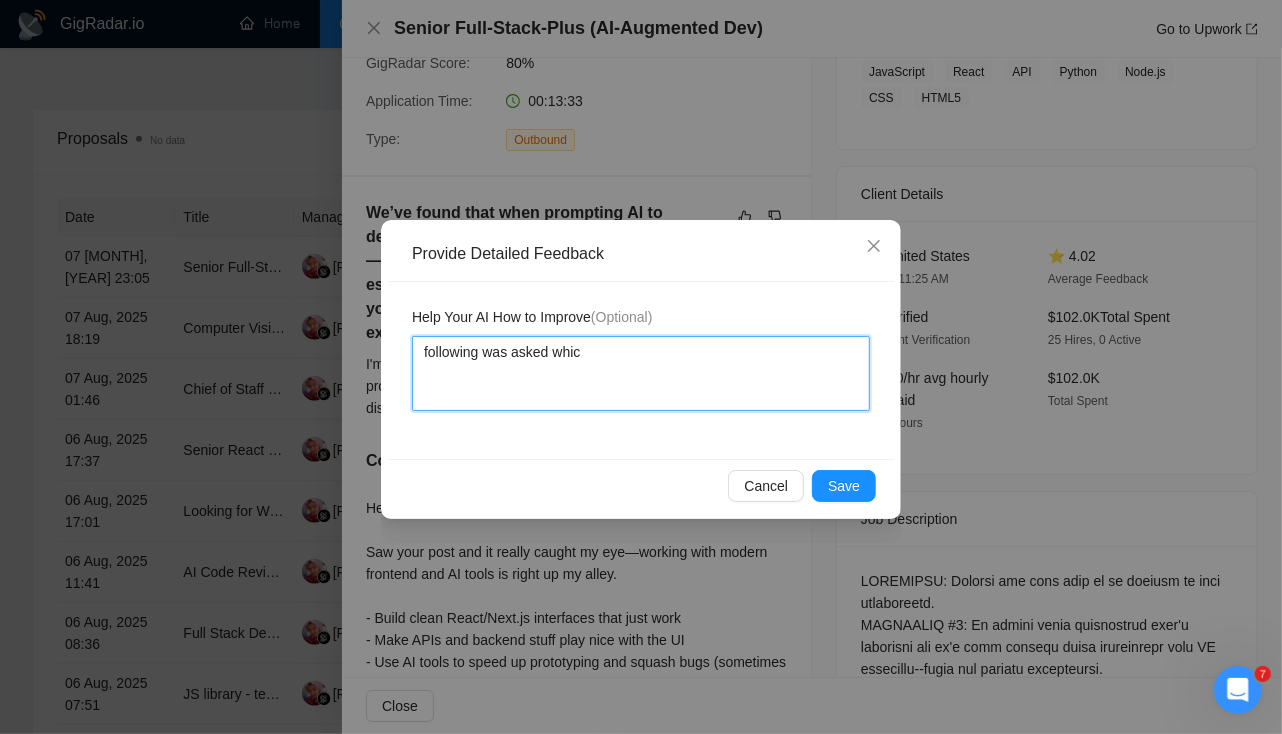 type 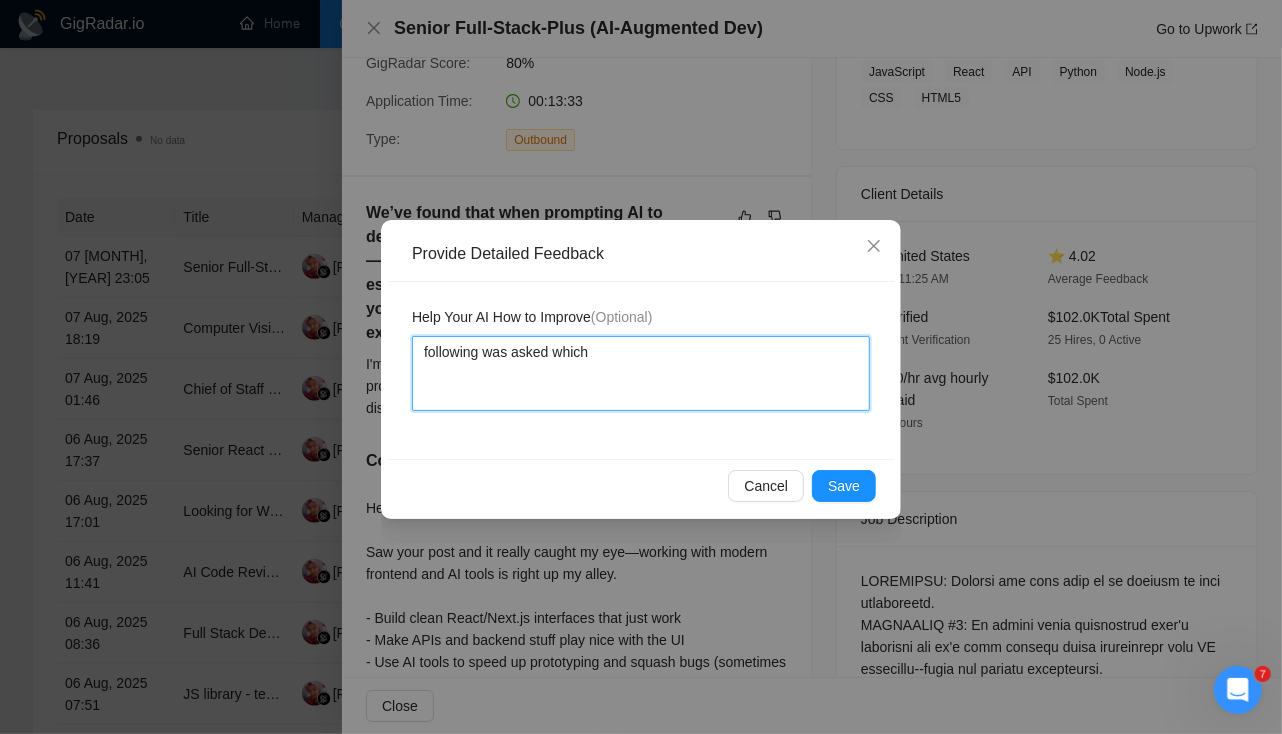 type 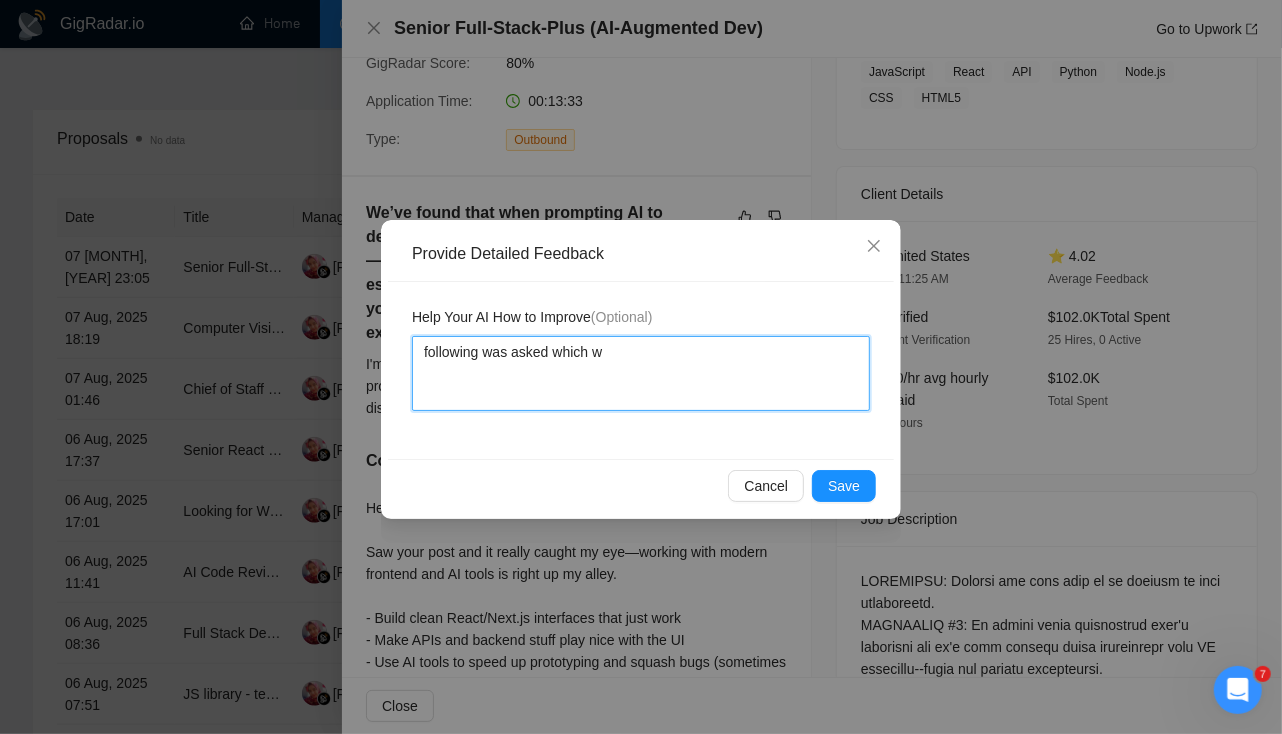 type 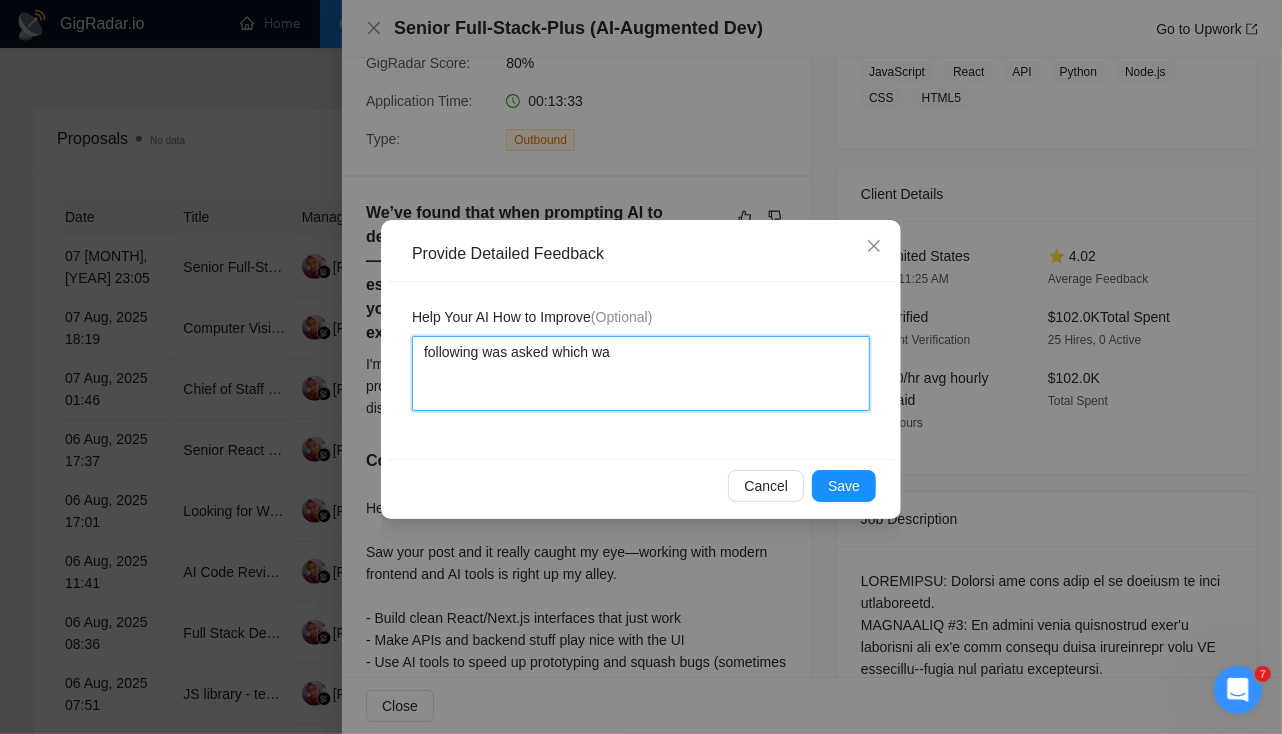 type 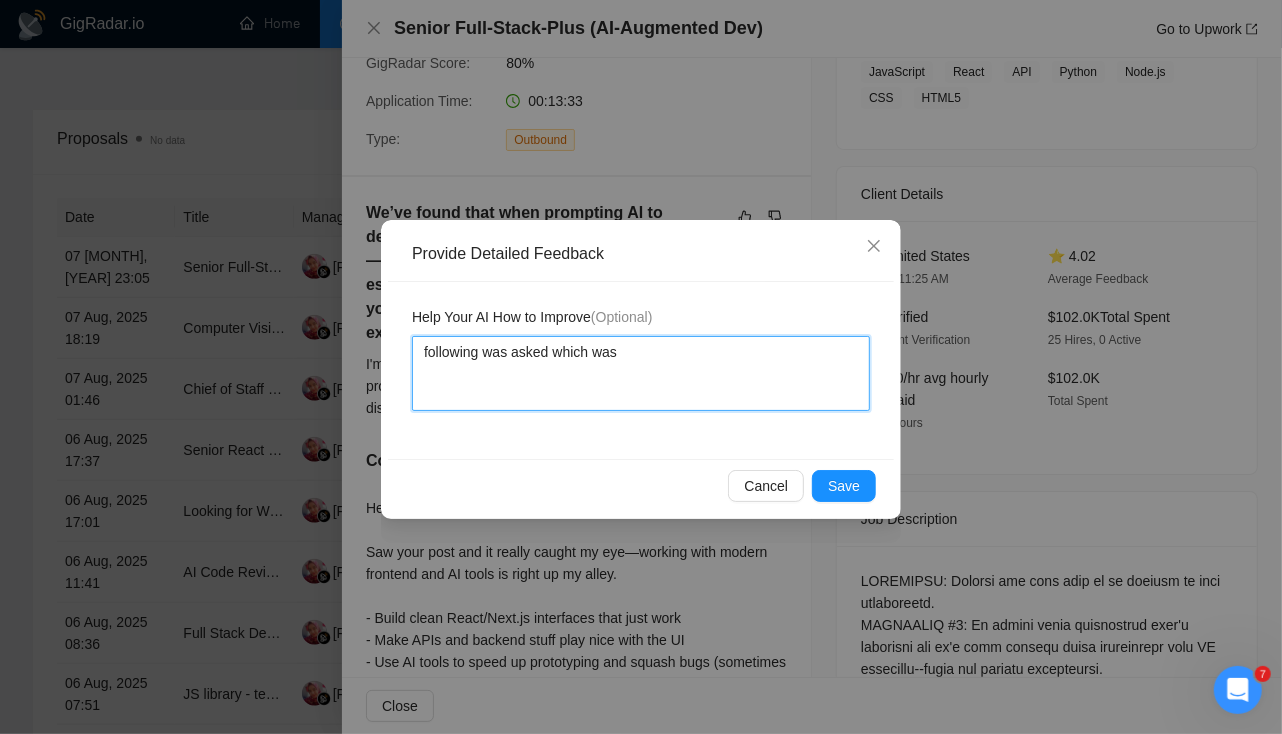type 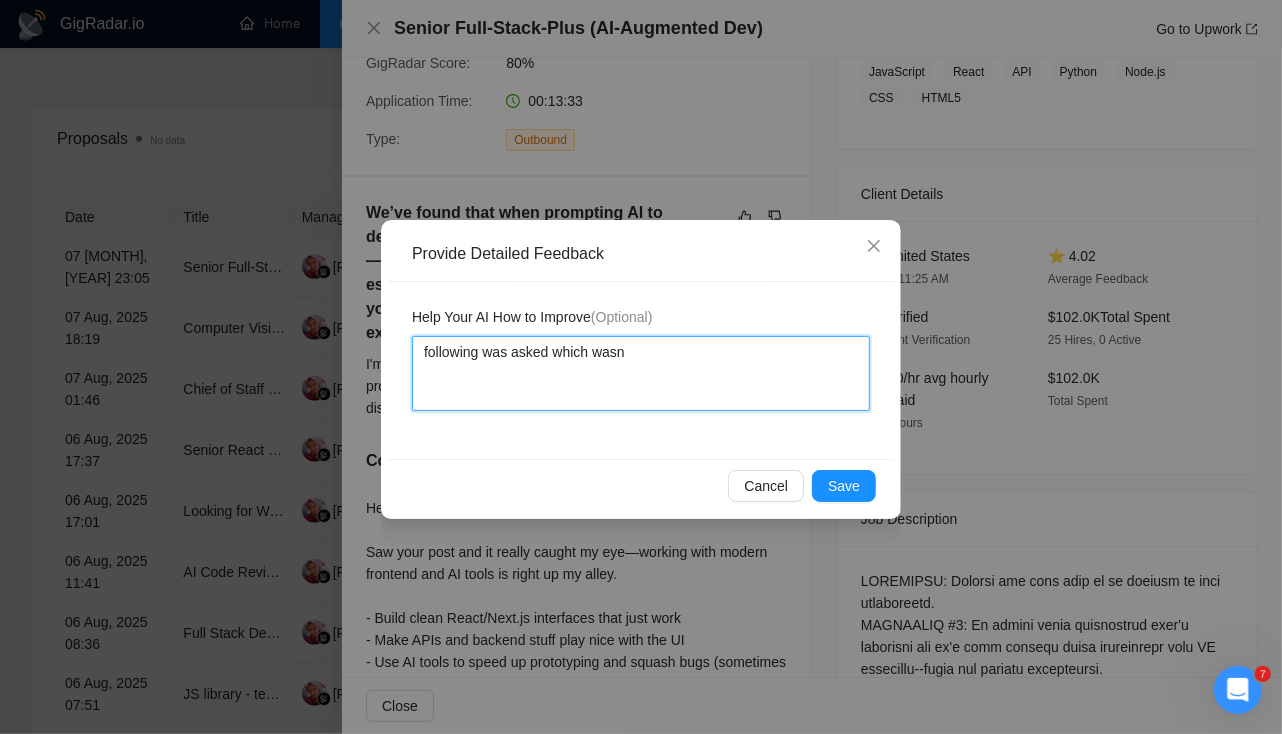 type 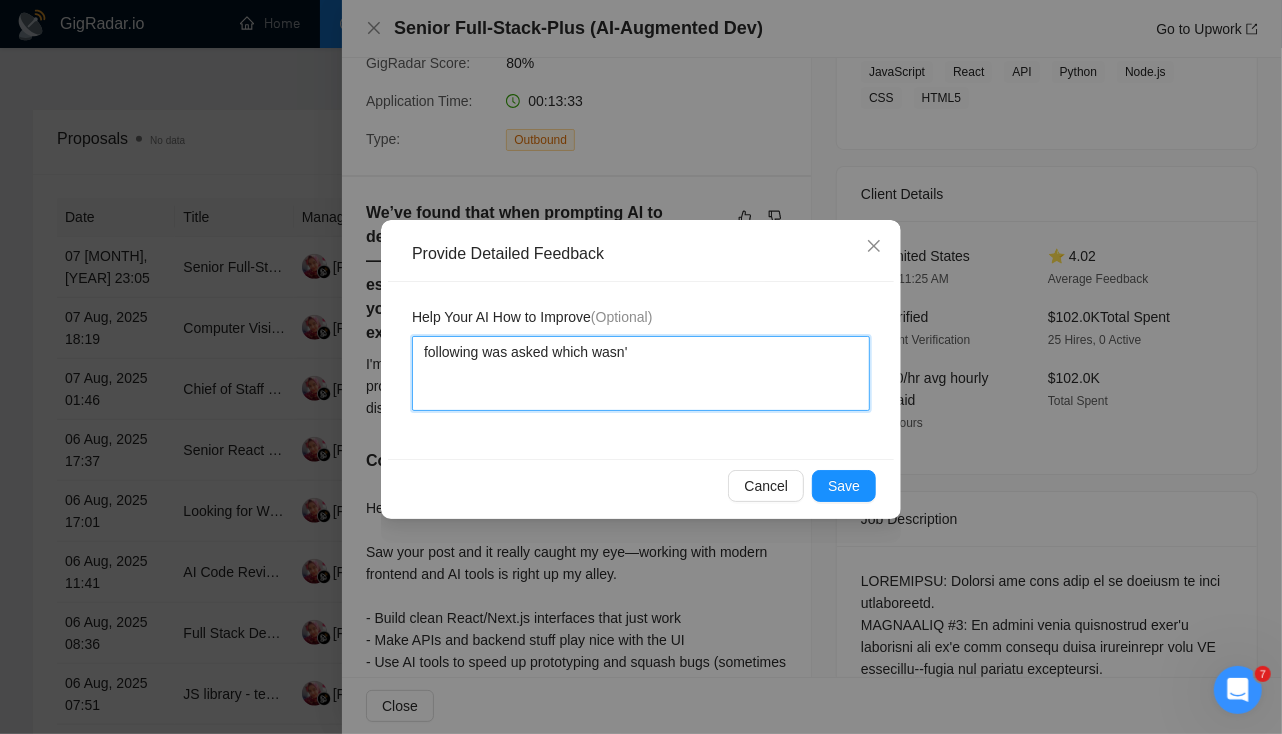type on "following was asked which wasn't" 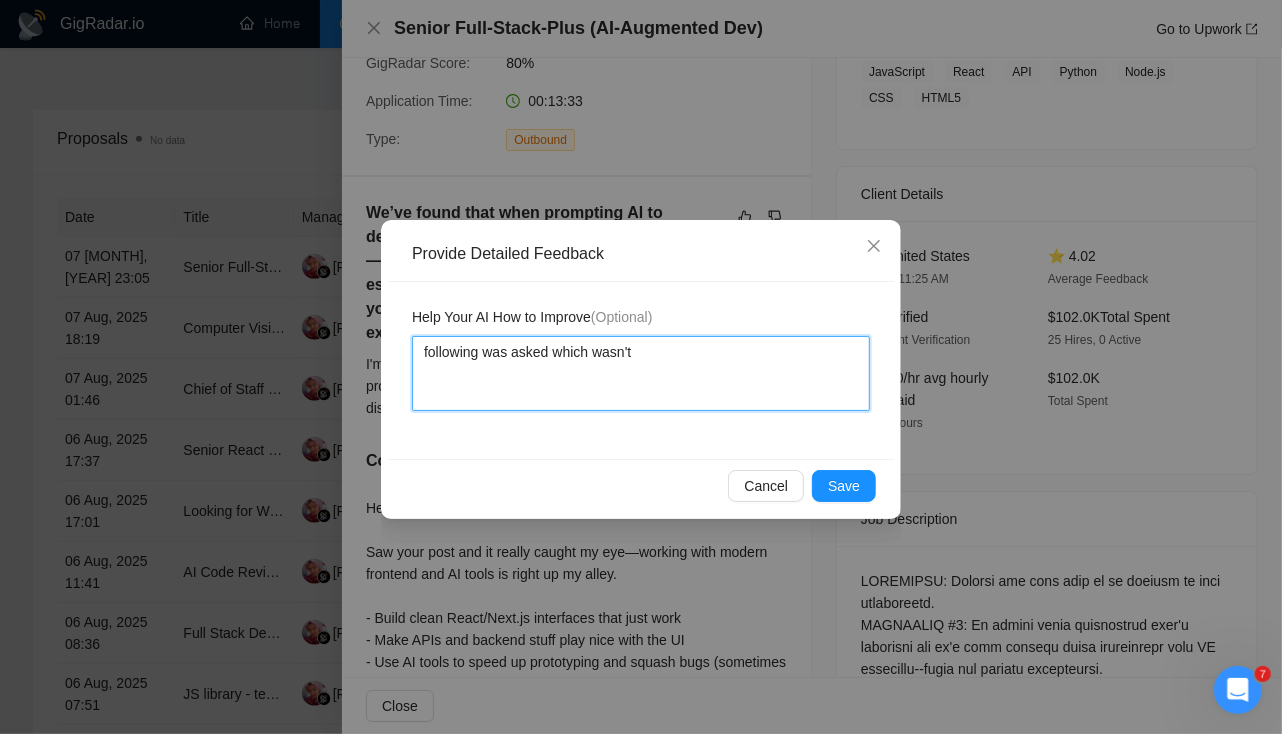 type 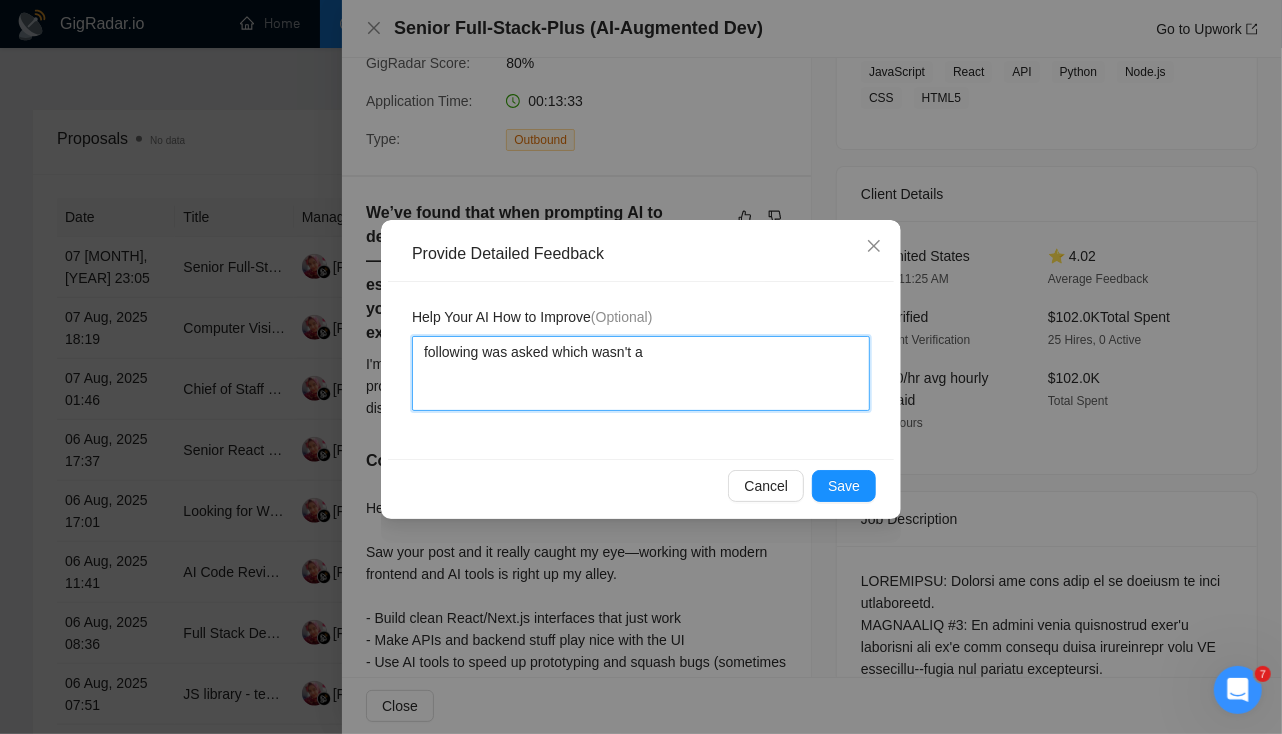 type 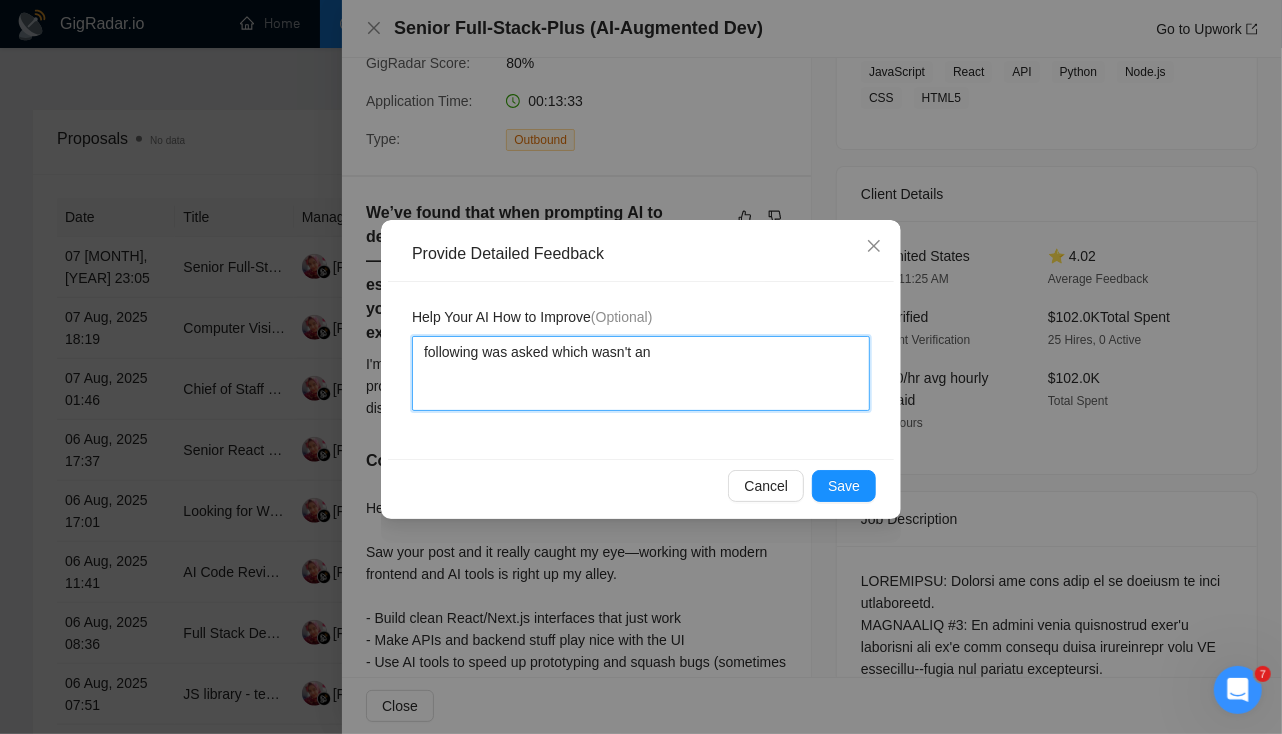 type 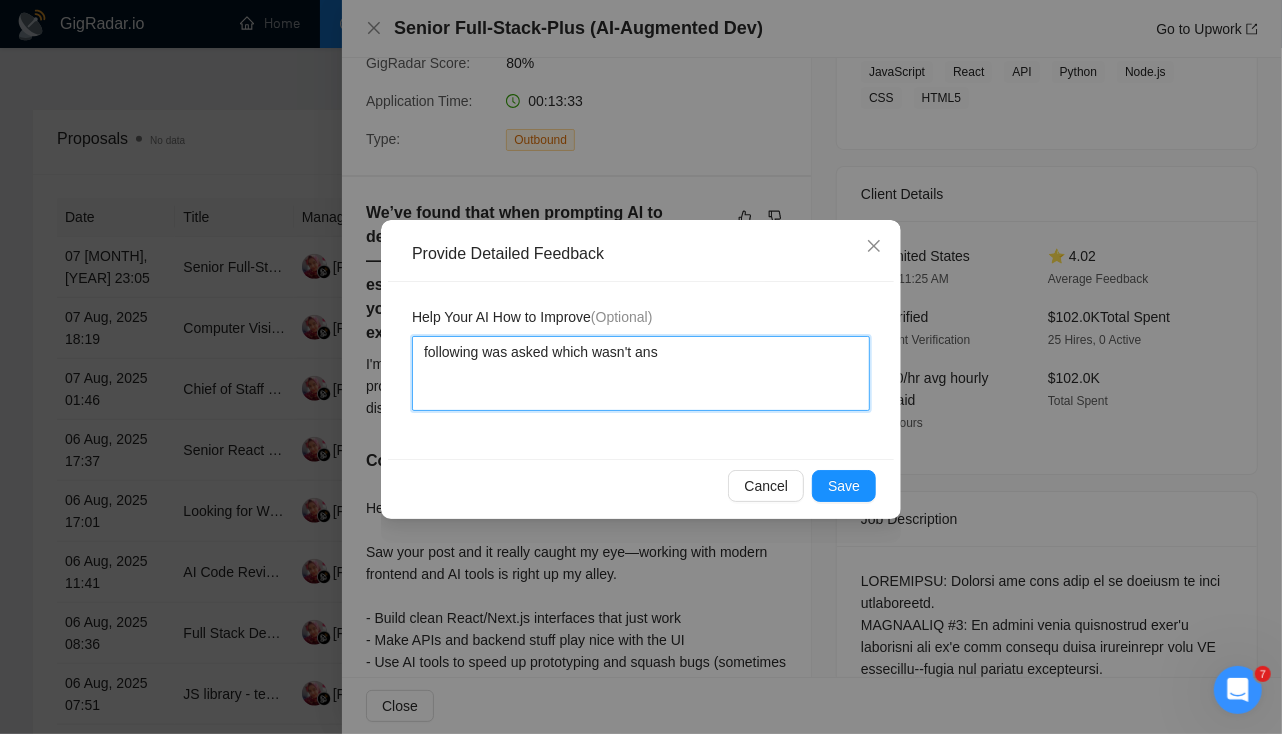 type 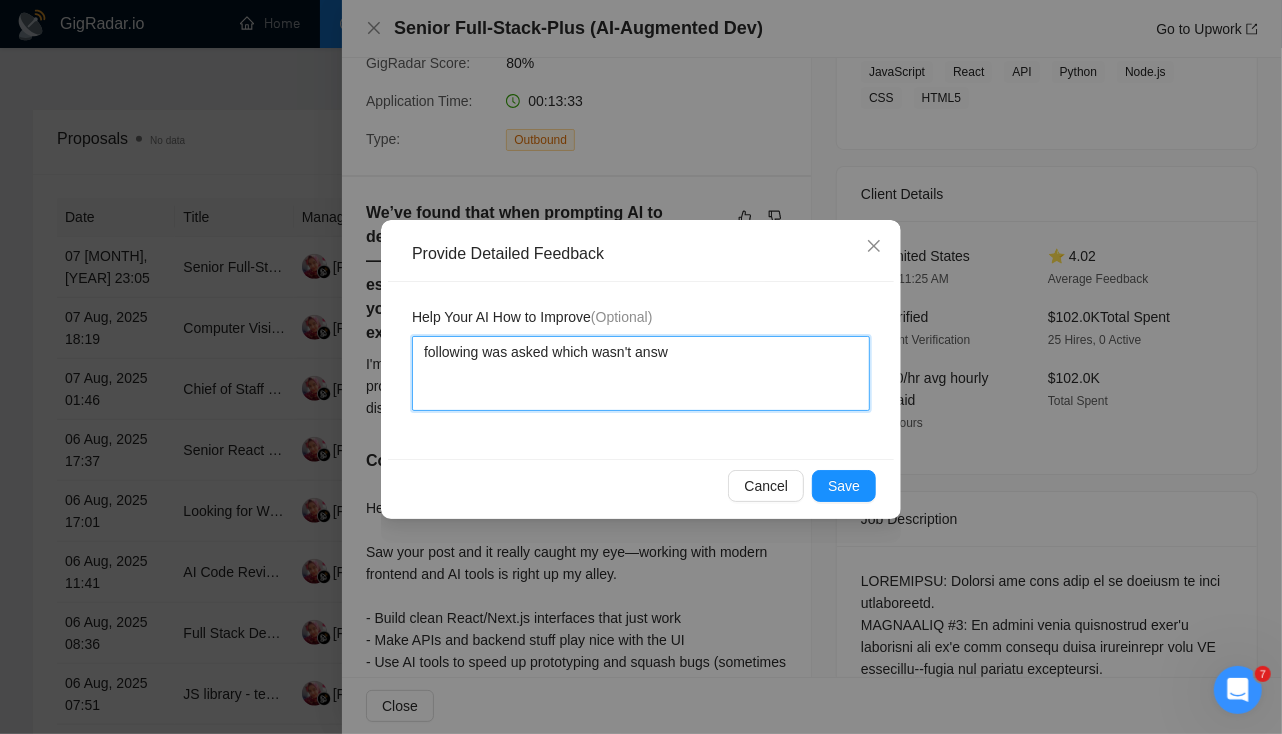 type 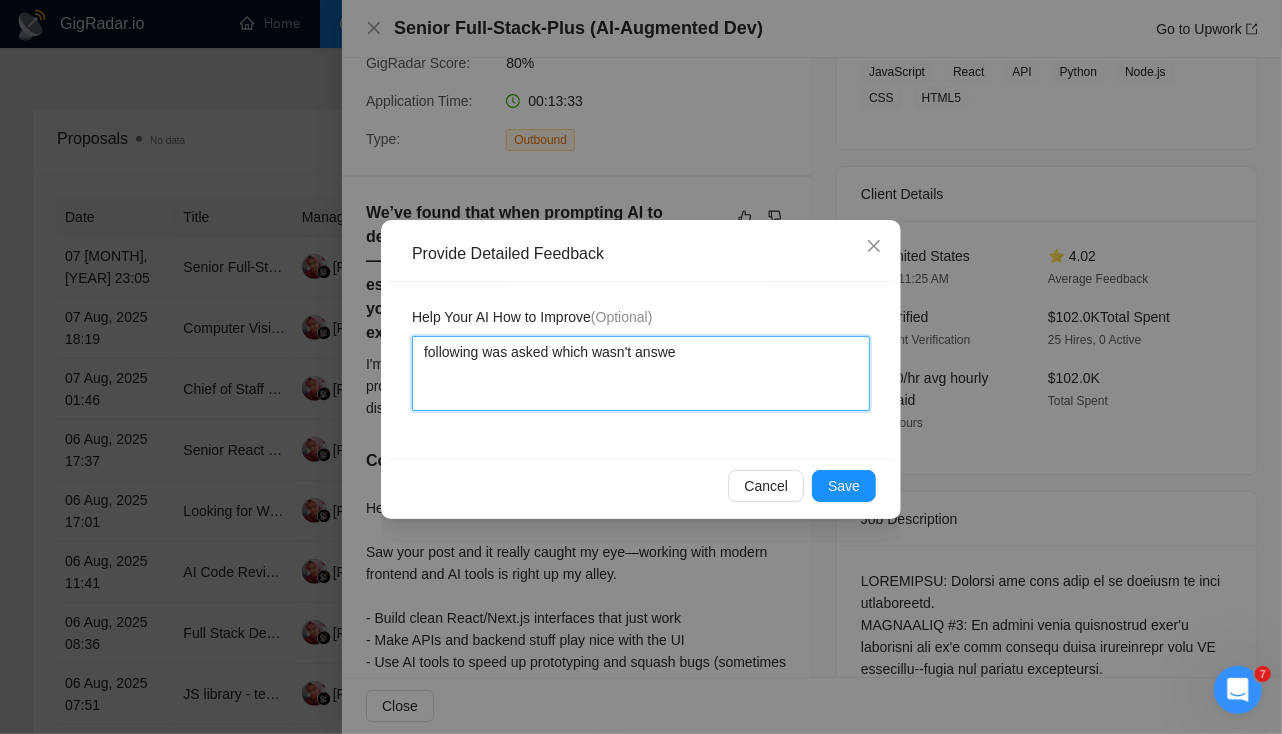 type 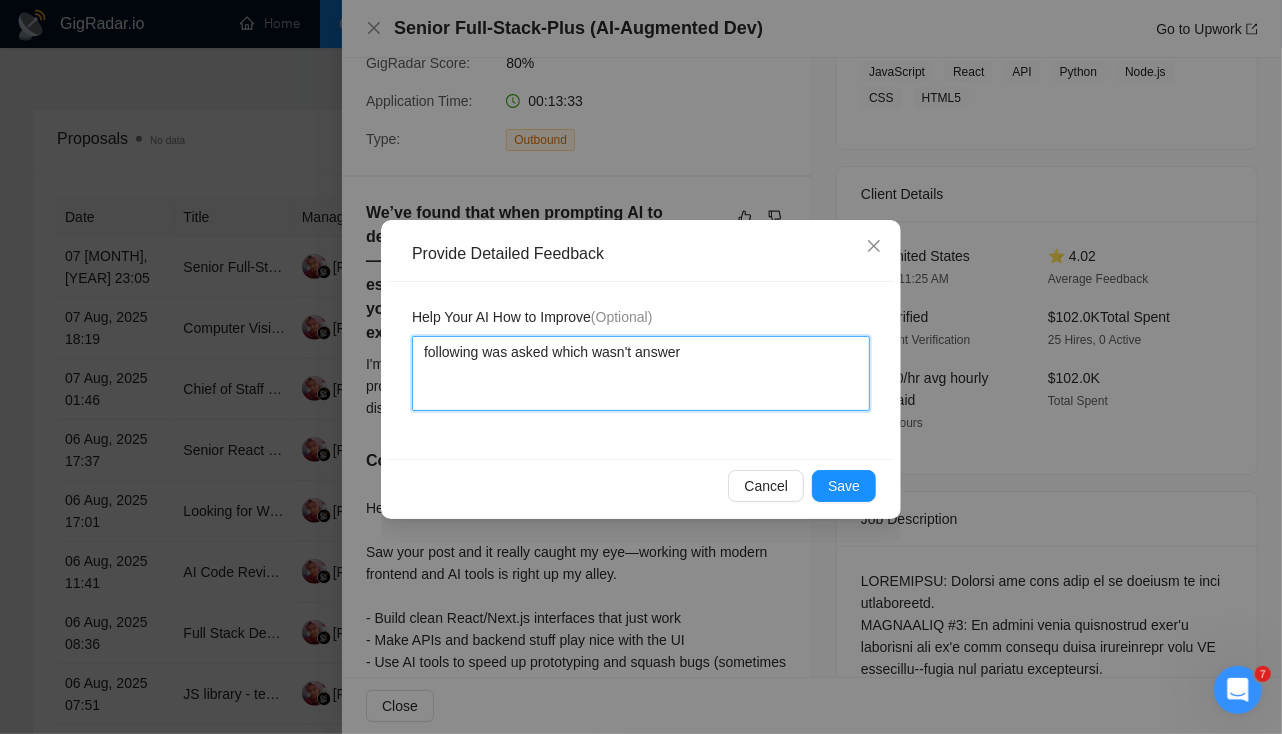 type 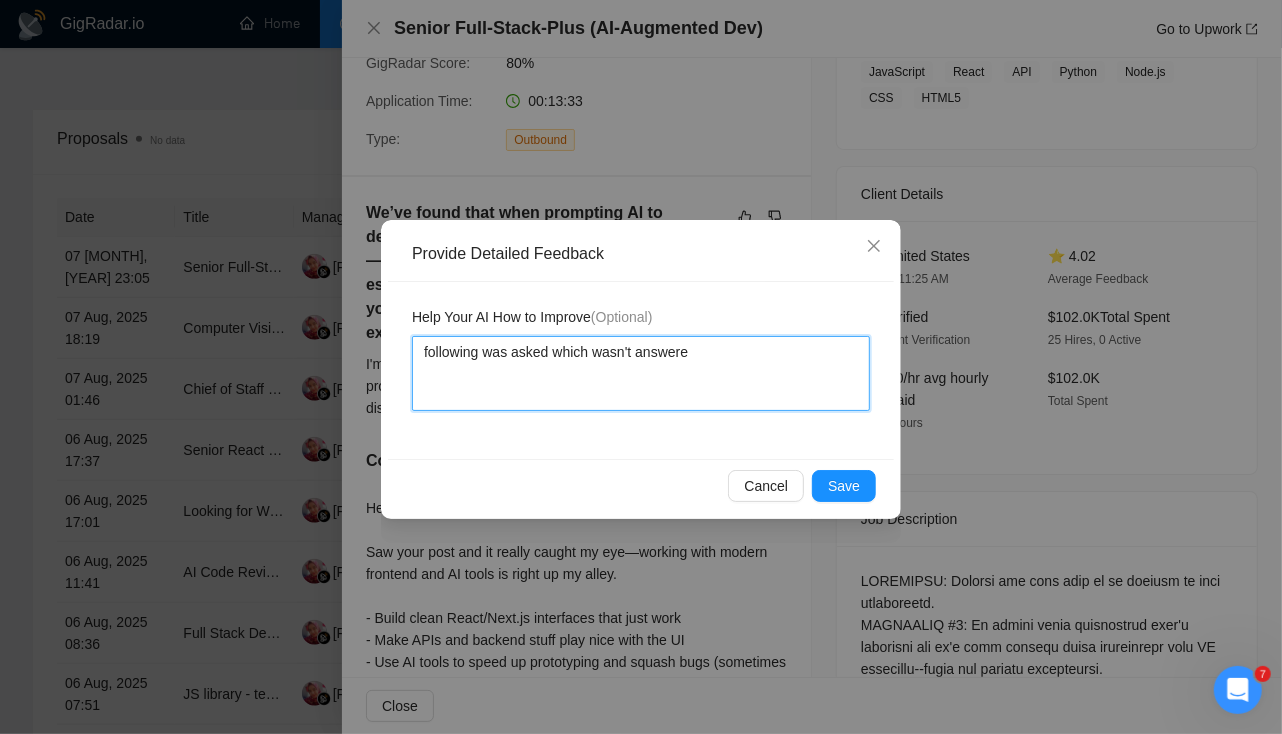 type 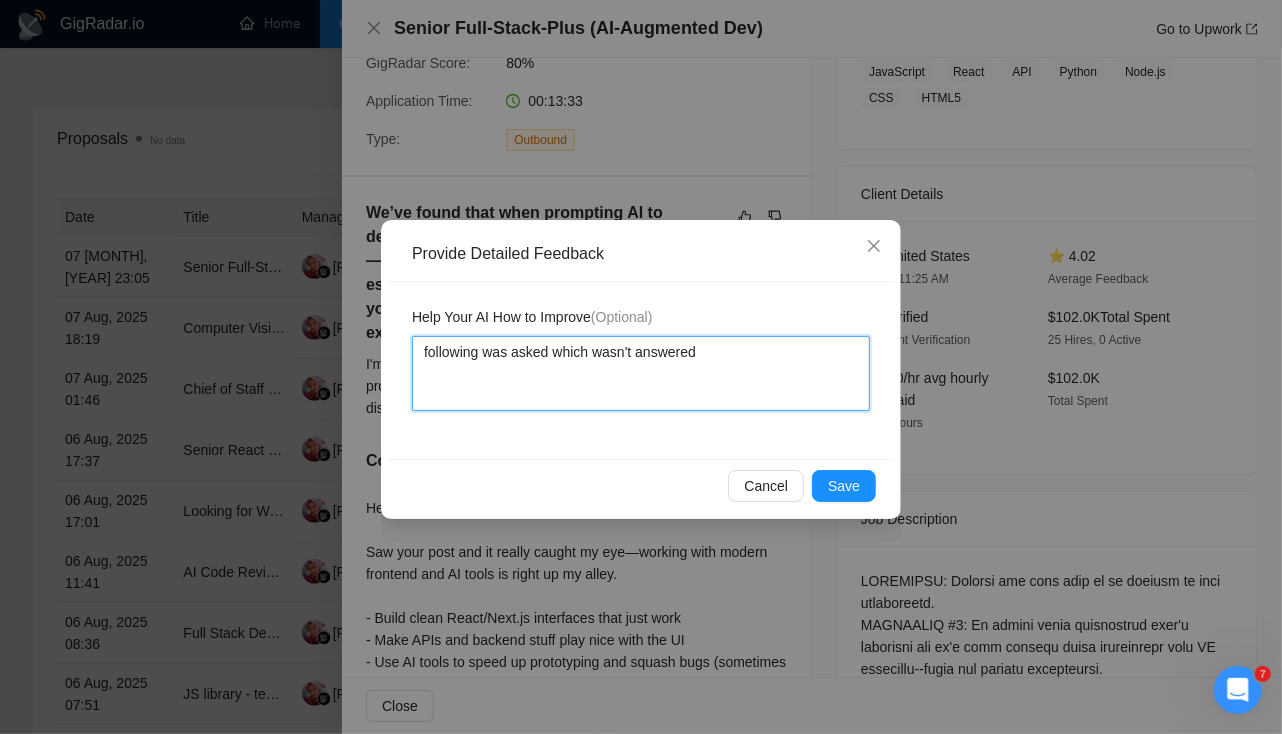 type 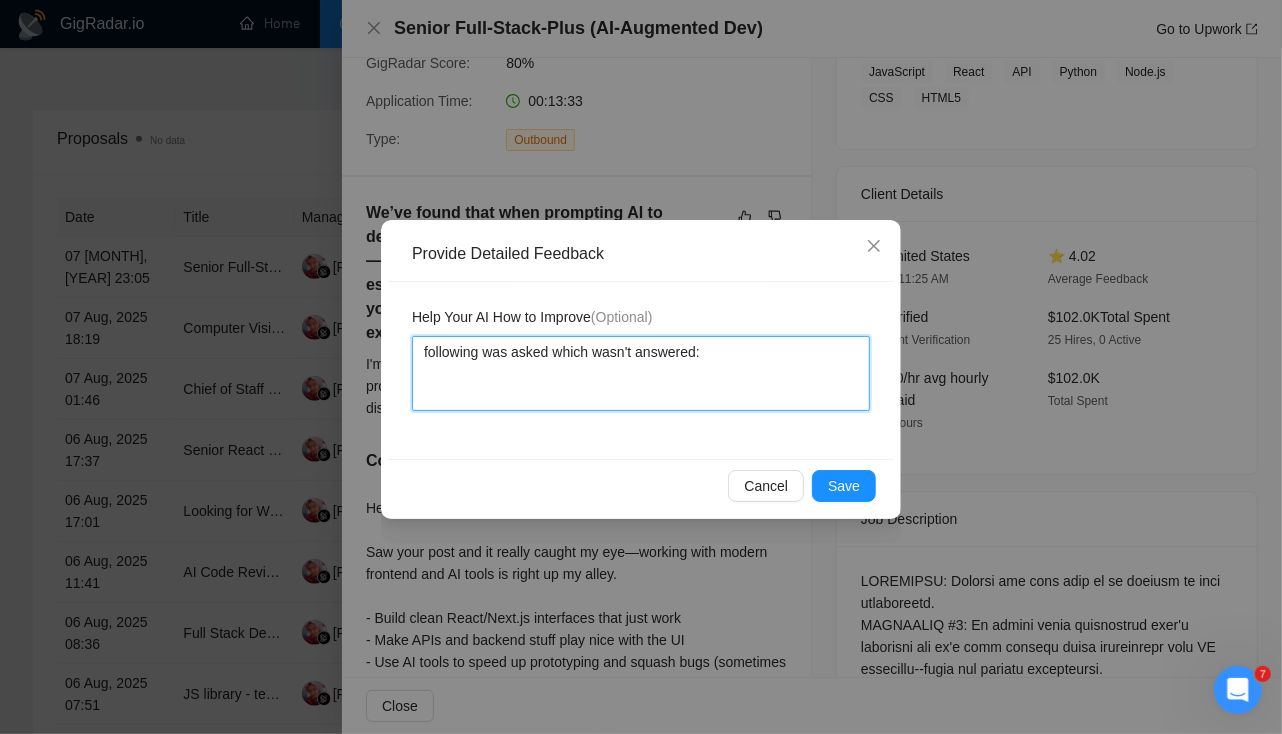 type 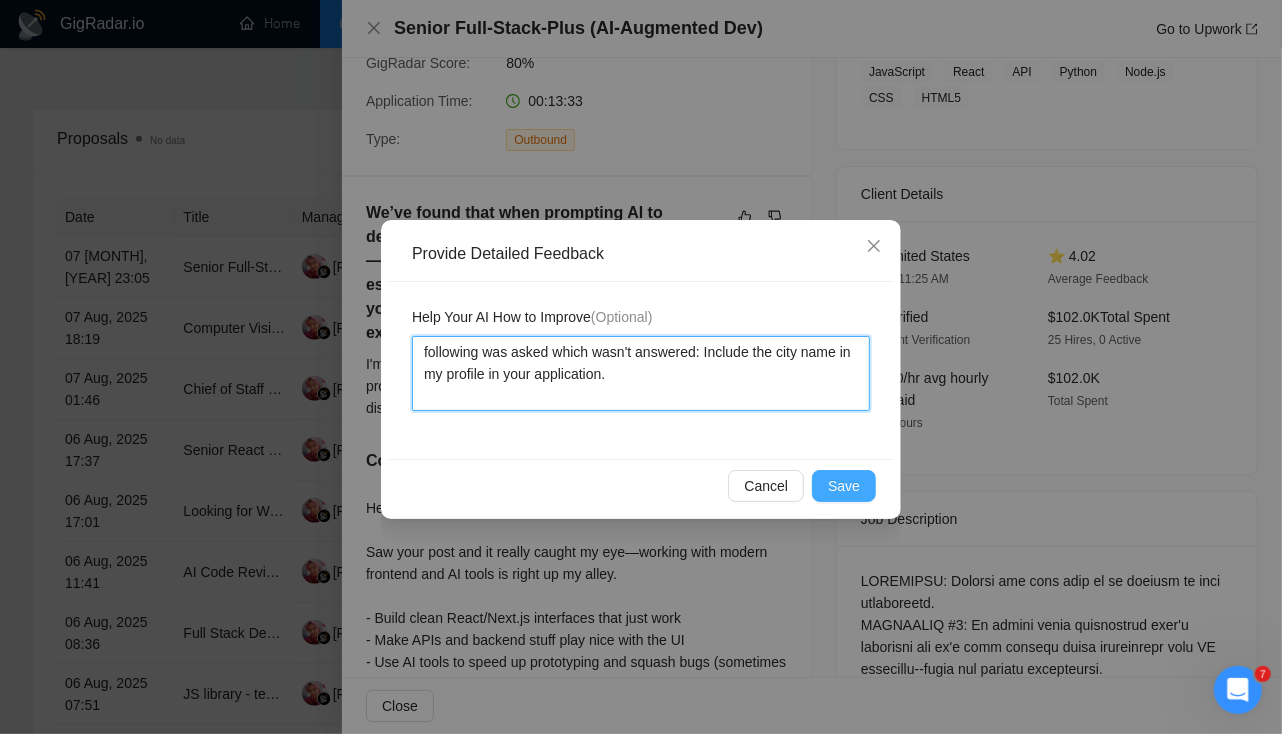 type on "following was asked which wasn't answered: Include the city name in my profile in your application." 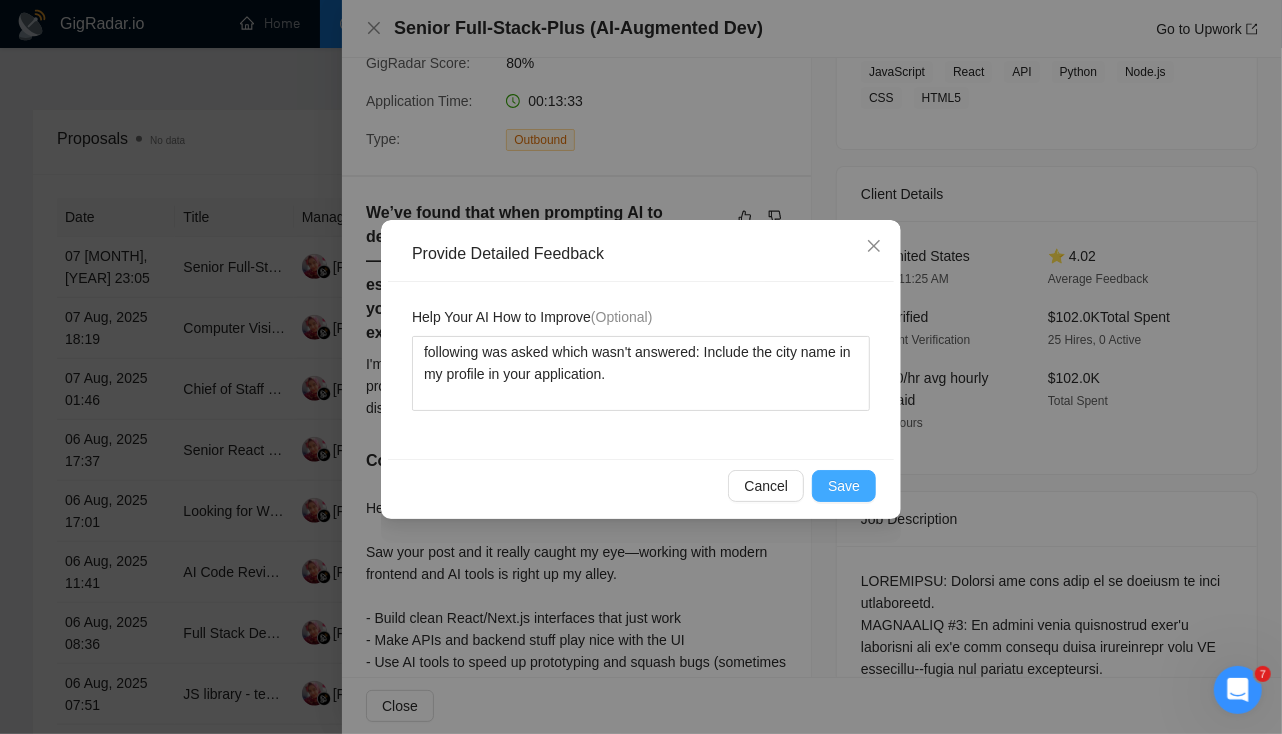 click on "Save" at bounding box center (844, 486) 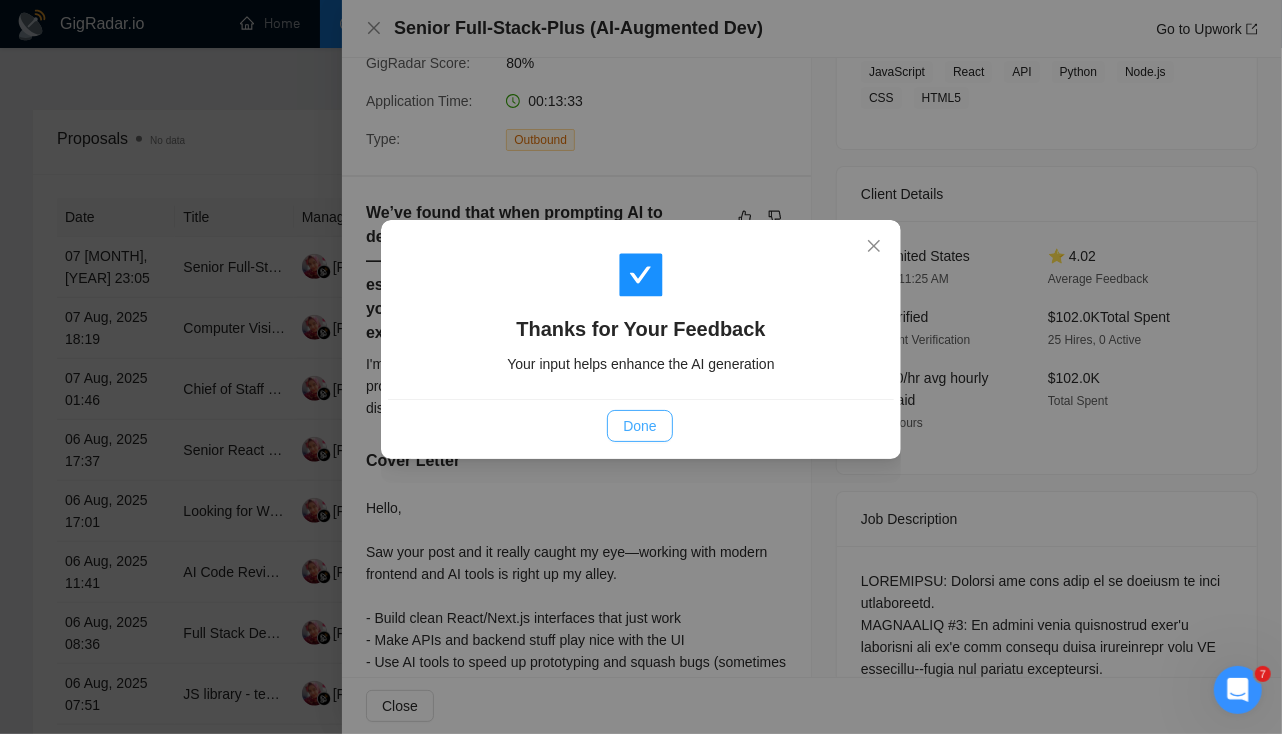 click on "Done" at bounding box center [639, 426] 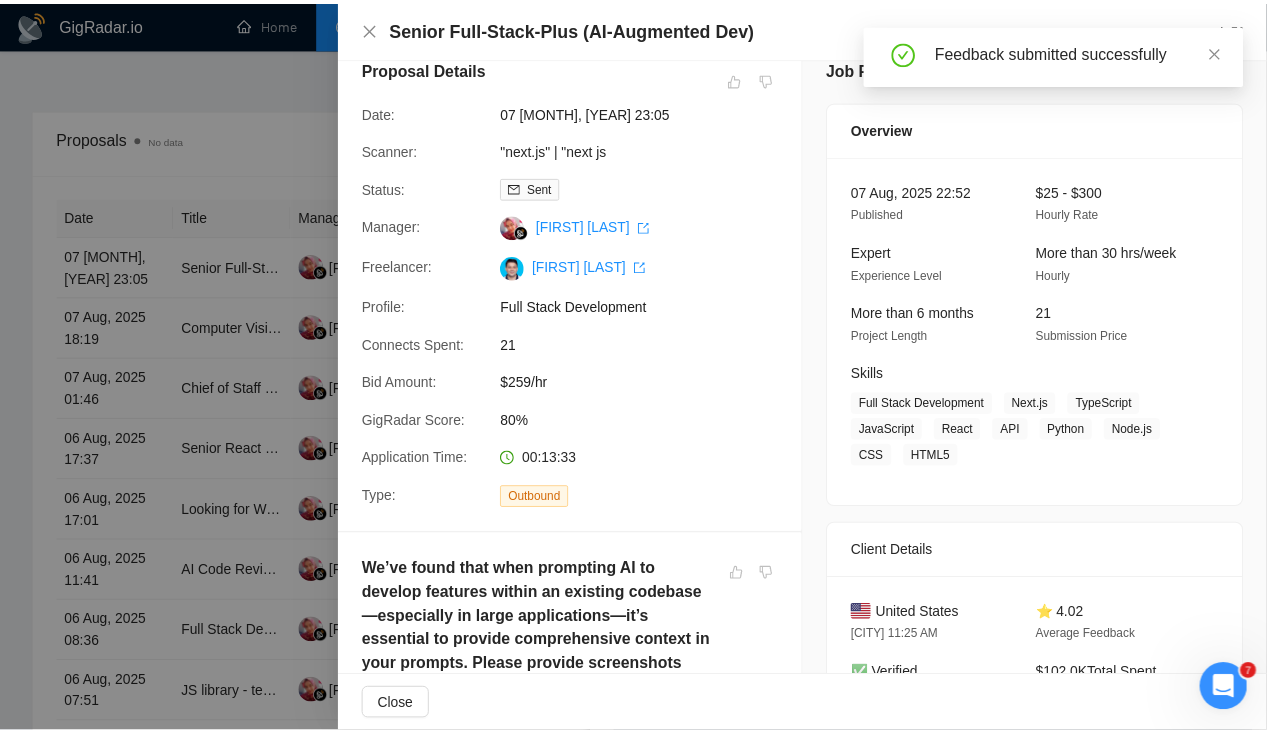 scroll, scrollTop: 0, scrollLeft: 0, axis: both 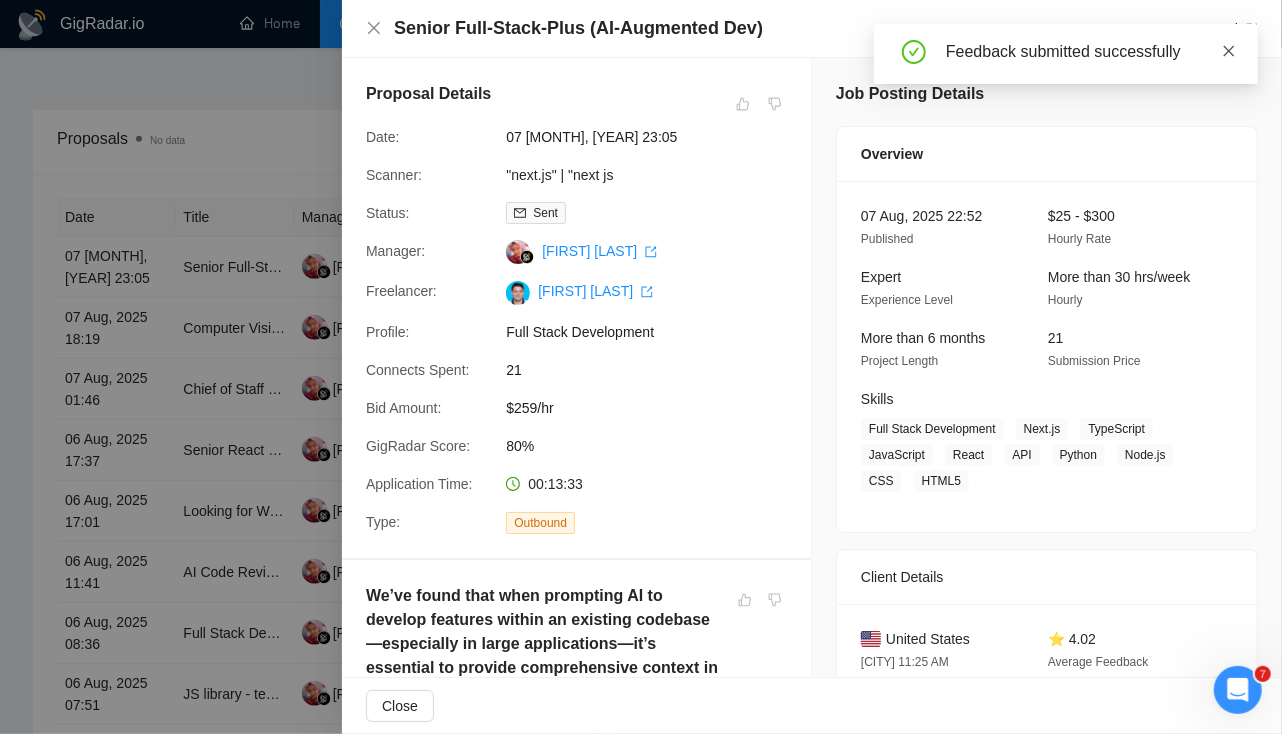 click 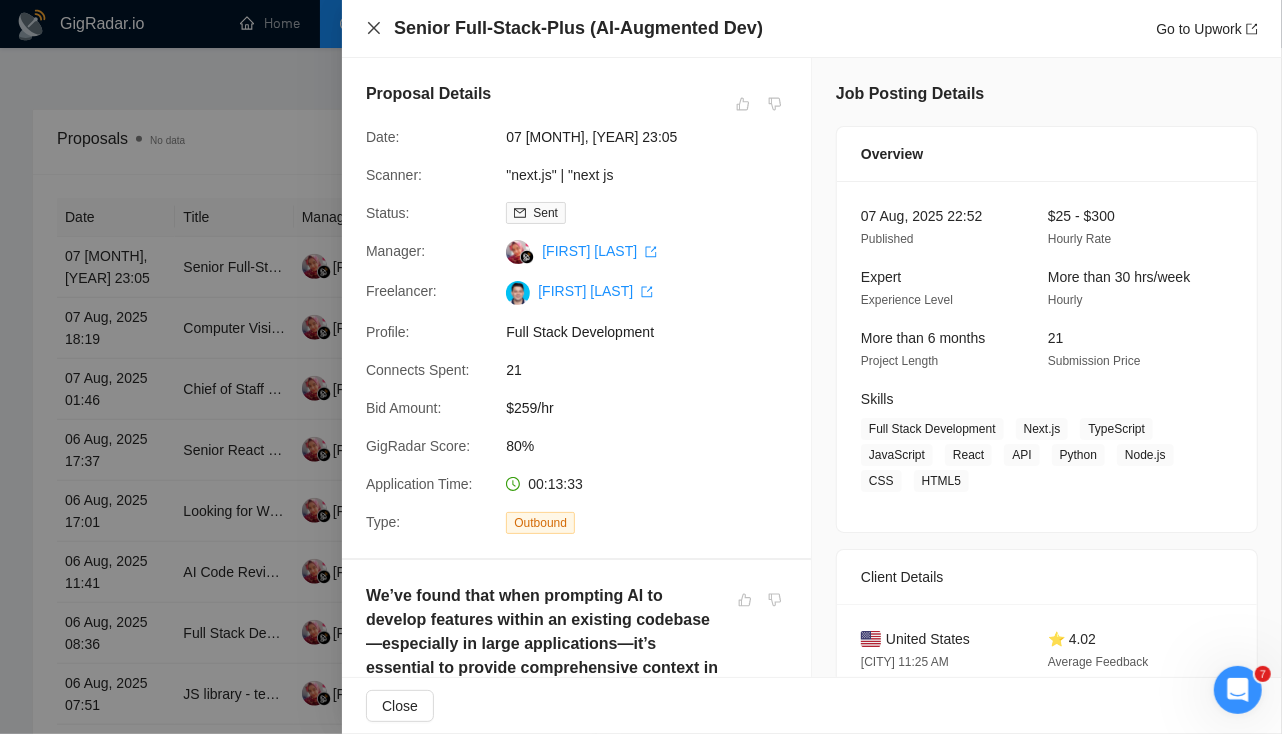 click 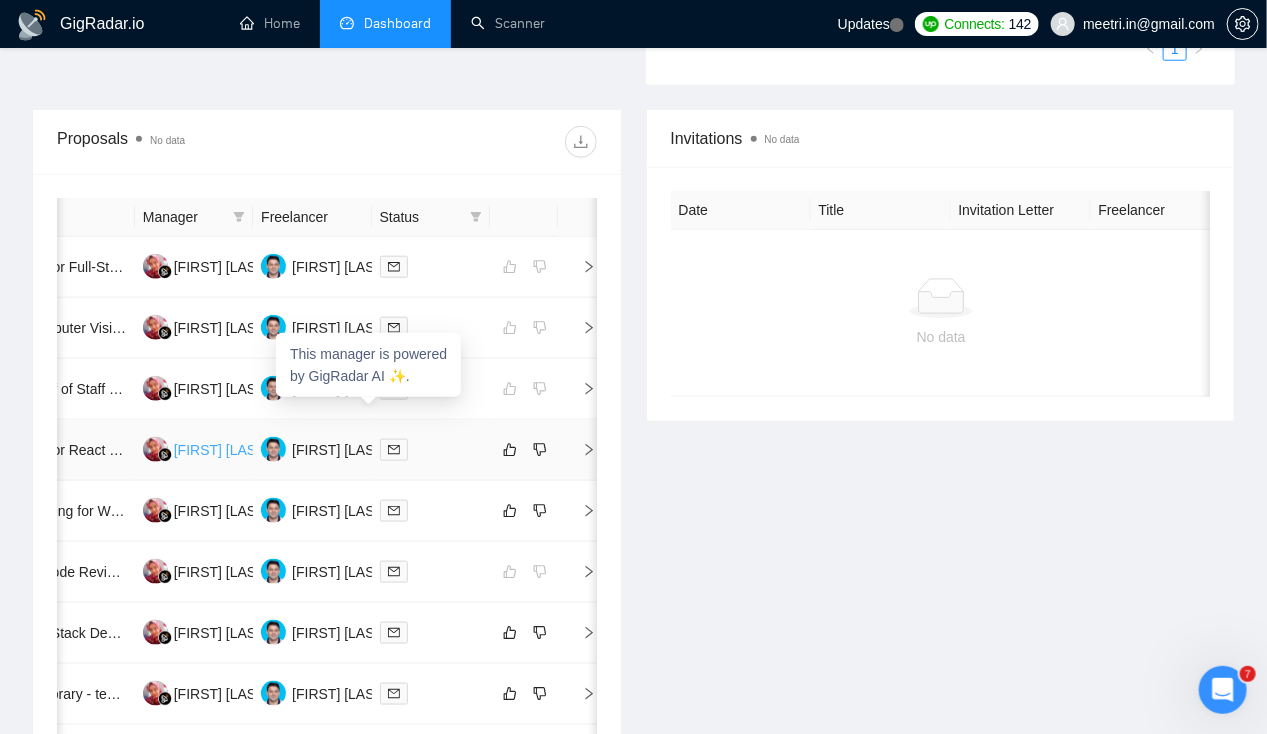scroll, scrollTop: 0, scrollLeft: 0, axis: both 